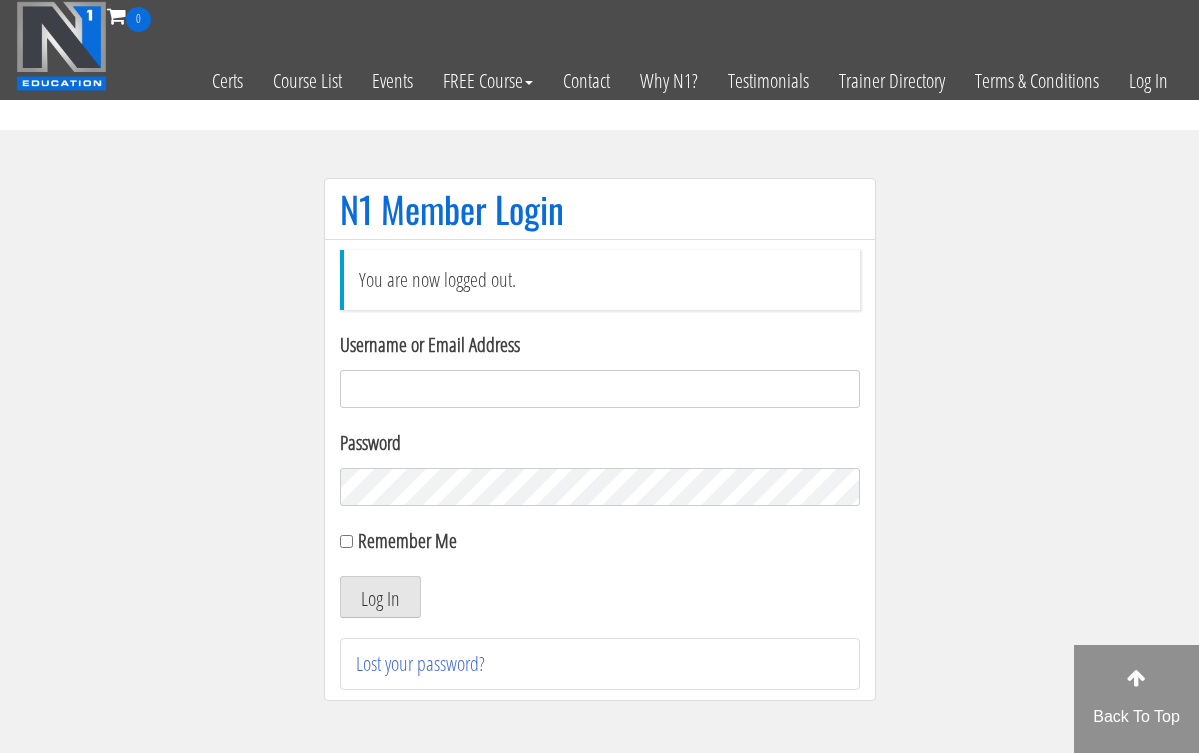 scroll, scrollTop: 0, scrollLeft: 0, axis: both 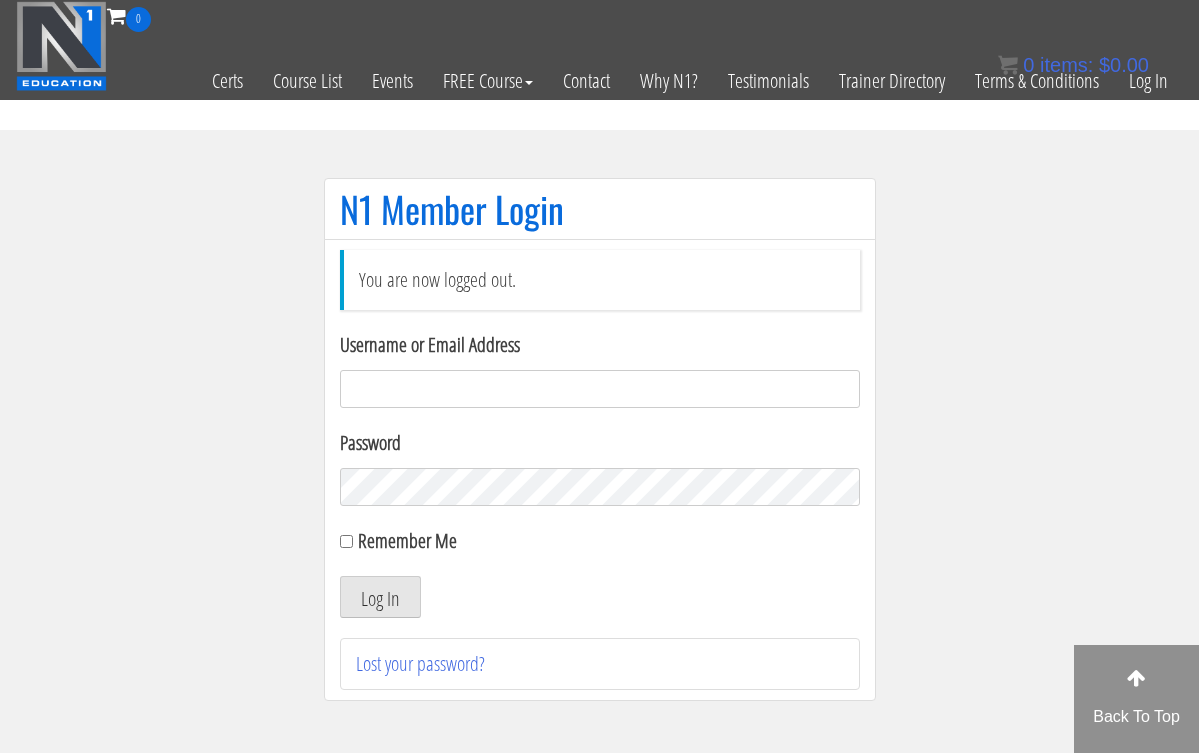 type on "[EMAIL]" 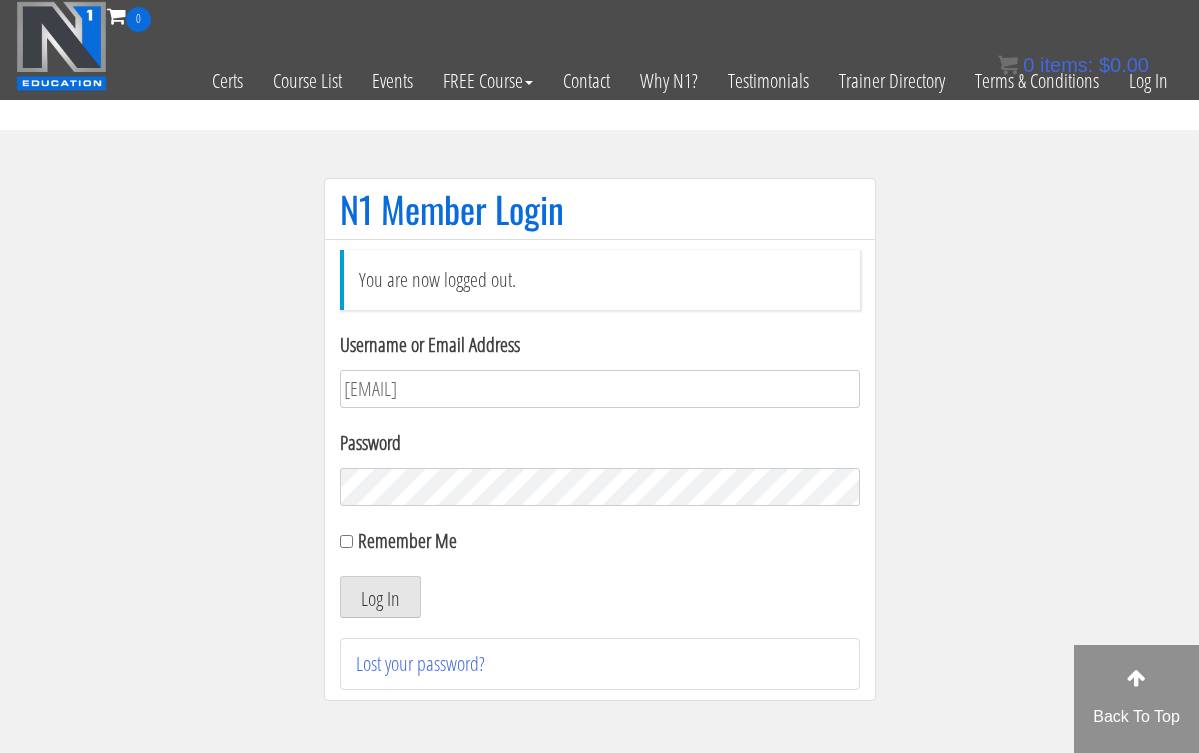 click on "Log In" at bounding box center (380, 597) 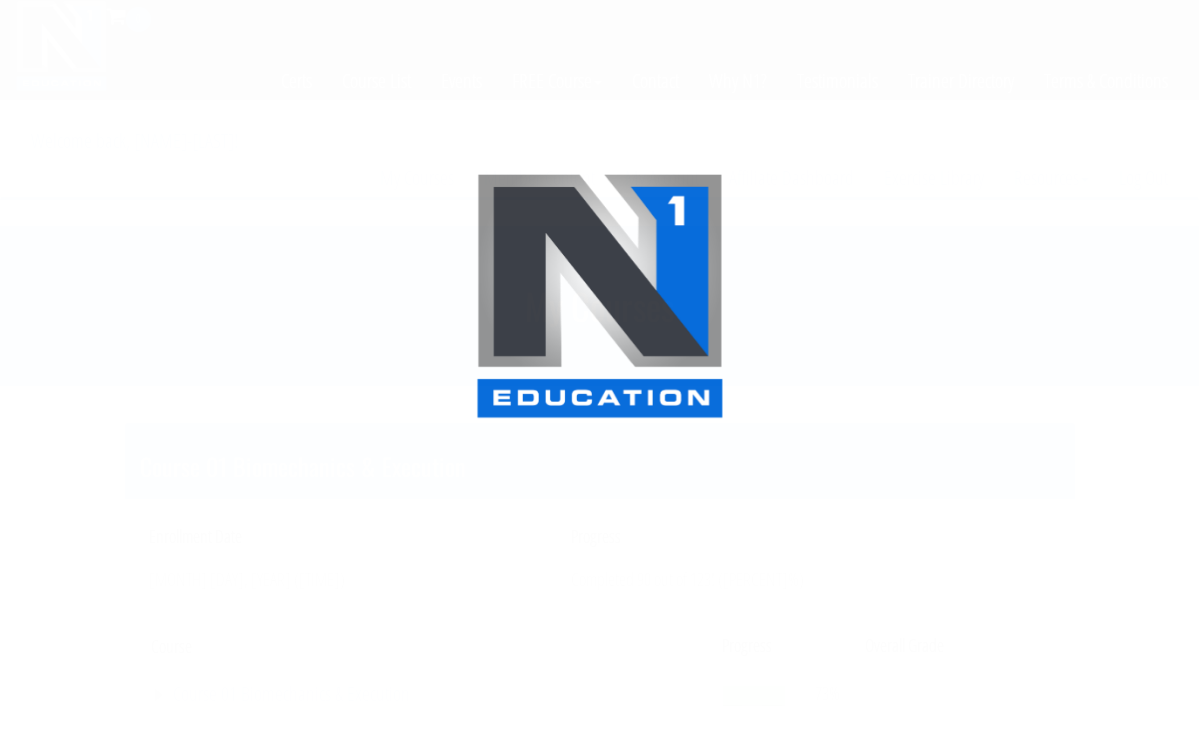 scroll, scrollTop: 0, scrollLeft: 0, axis: both 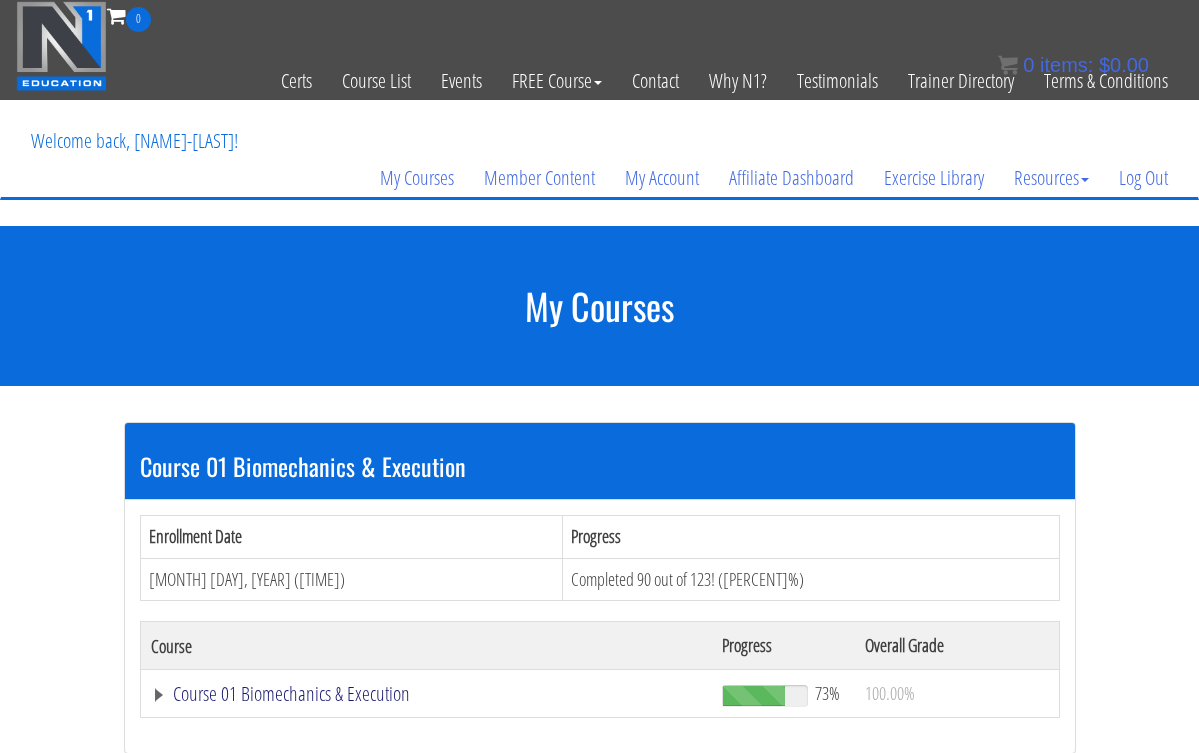 click on "Course 01 Biomechanics & Execution" at bounding box center (427, 694) 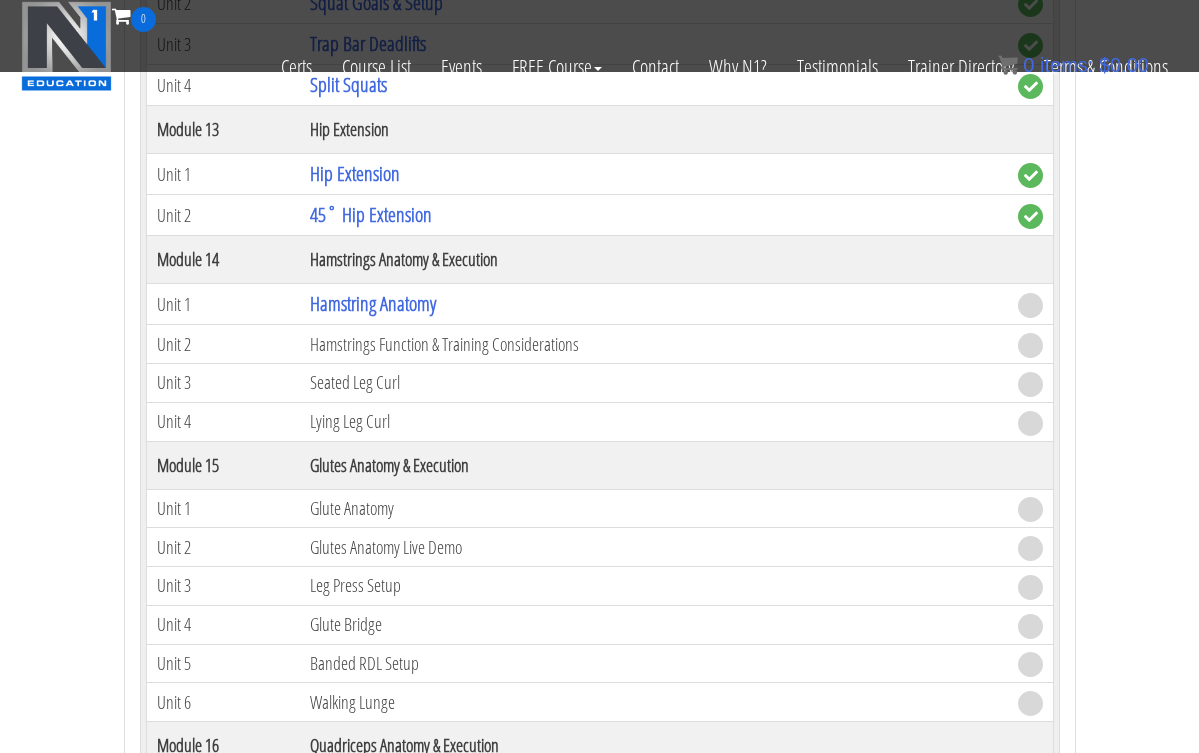 scroll, scrollTop: 4718, scrollLeft: 0, axis: vertical 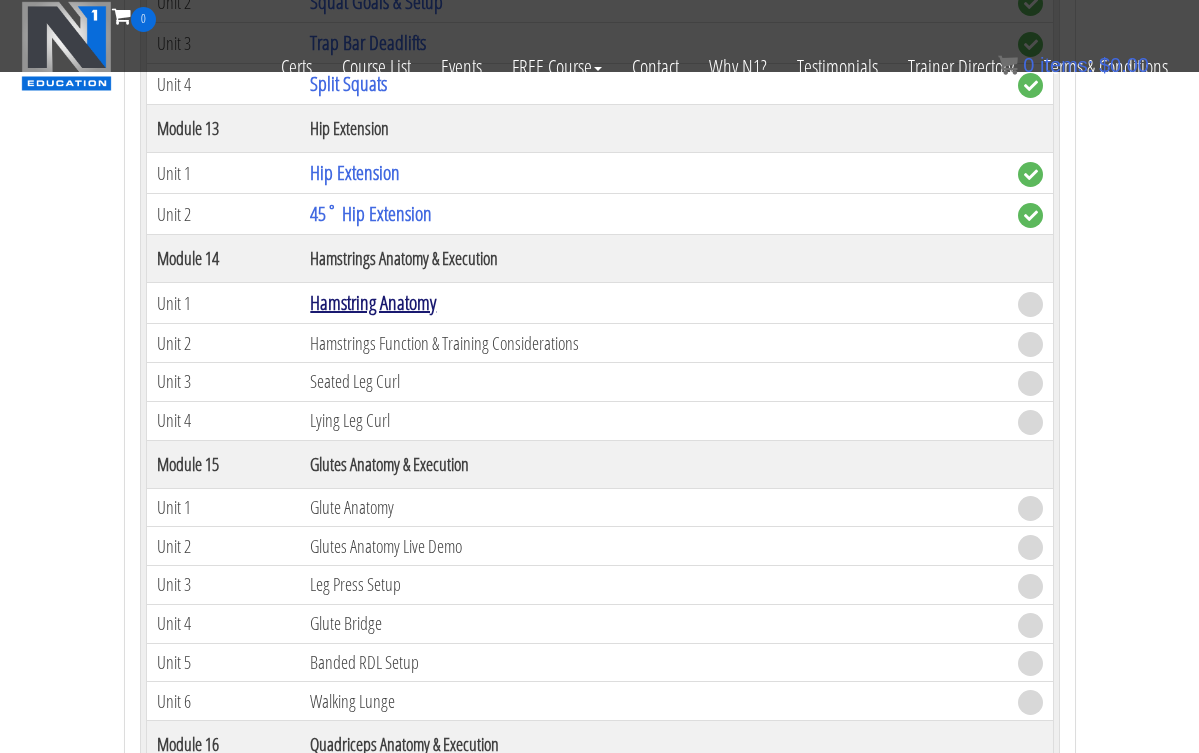 click on "Hamstring Anatomy" at bounding box center (373, 302) 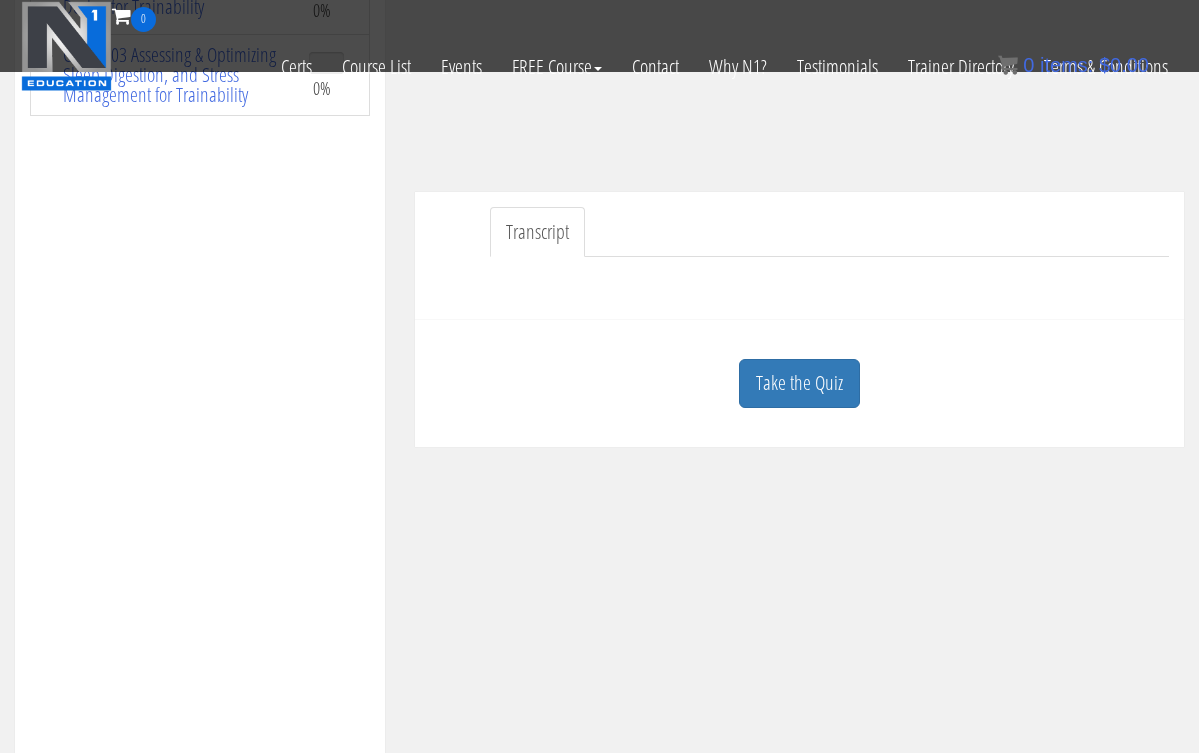 scroll, scrollTop: 411, scrollLeft: 0, axis: vertical 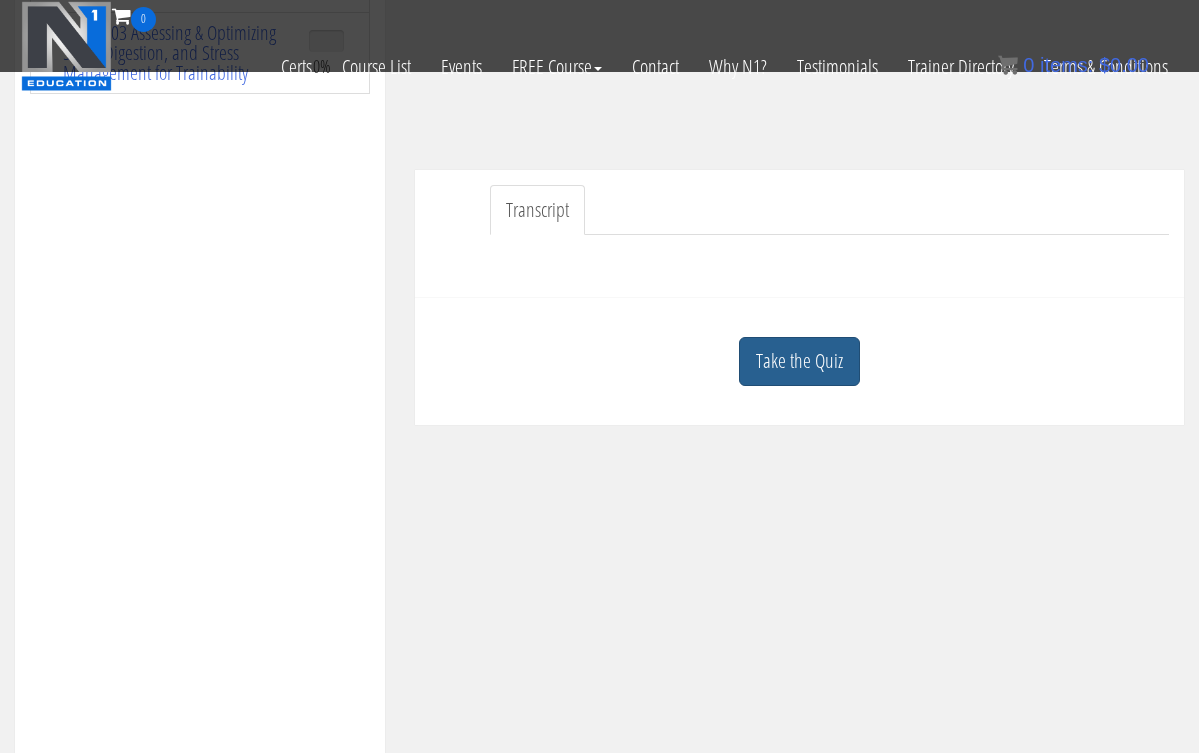 click on "Take the Quiz" at bounding box center [799, 361] 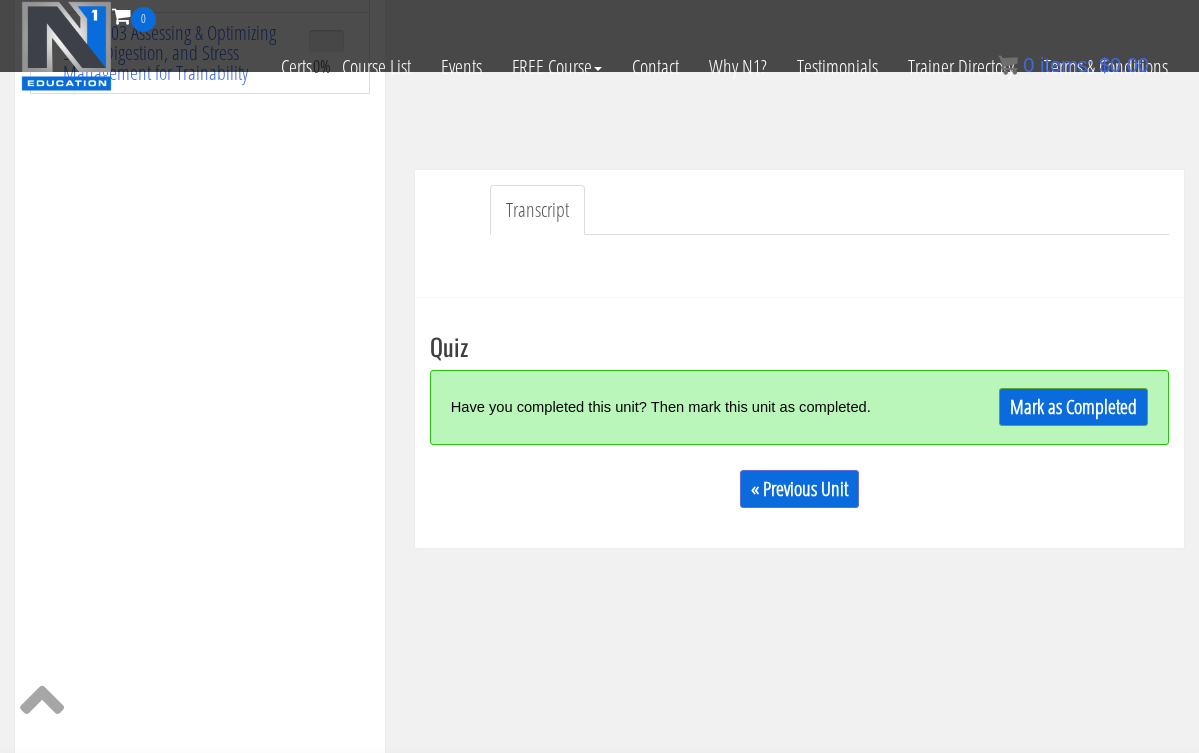 click on "Mark as Completed" at bounding box center (1073, 407) 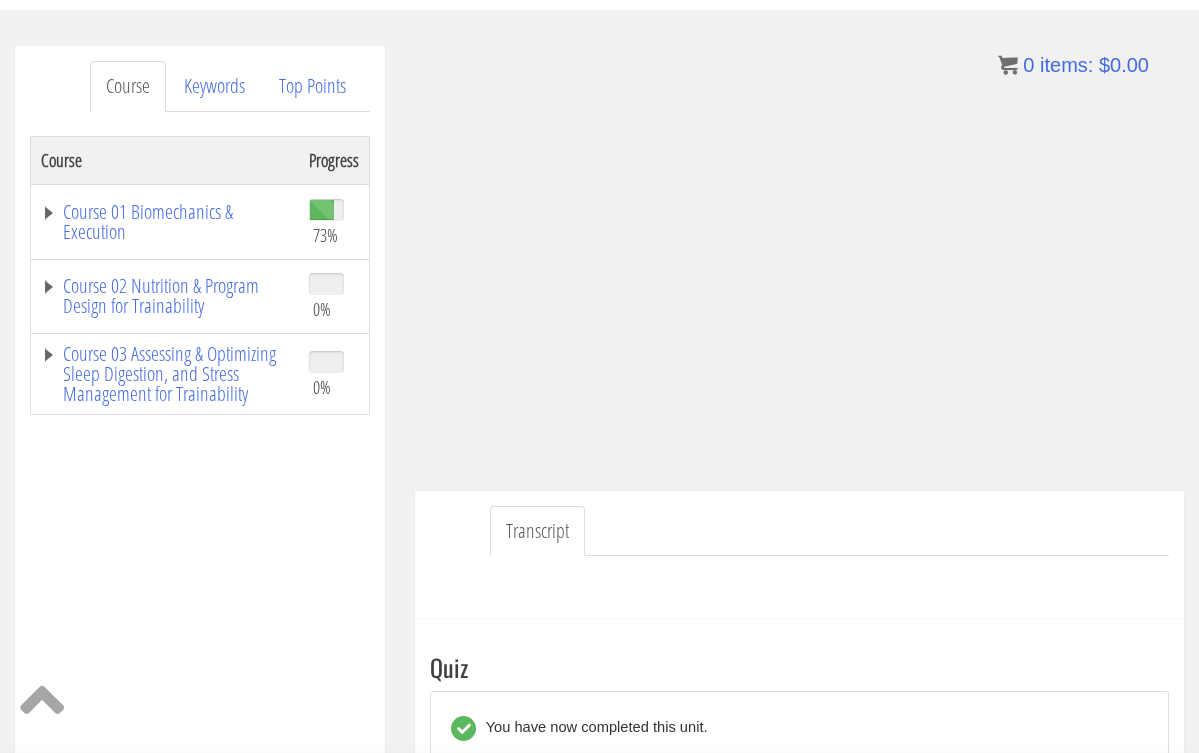 scroll, scrollTop: 220, scrollLeft: 0, axis: vertical 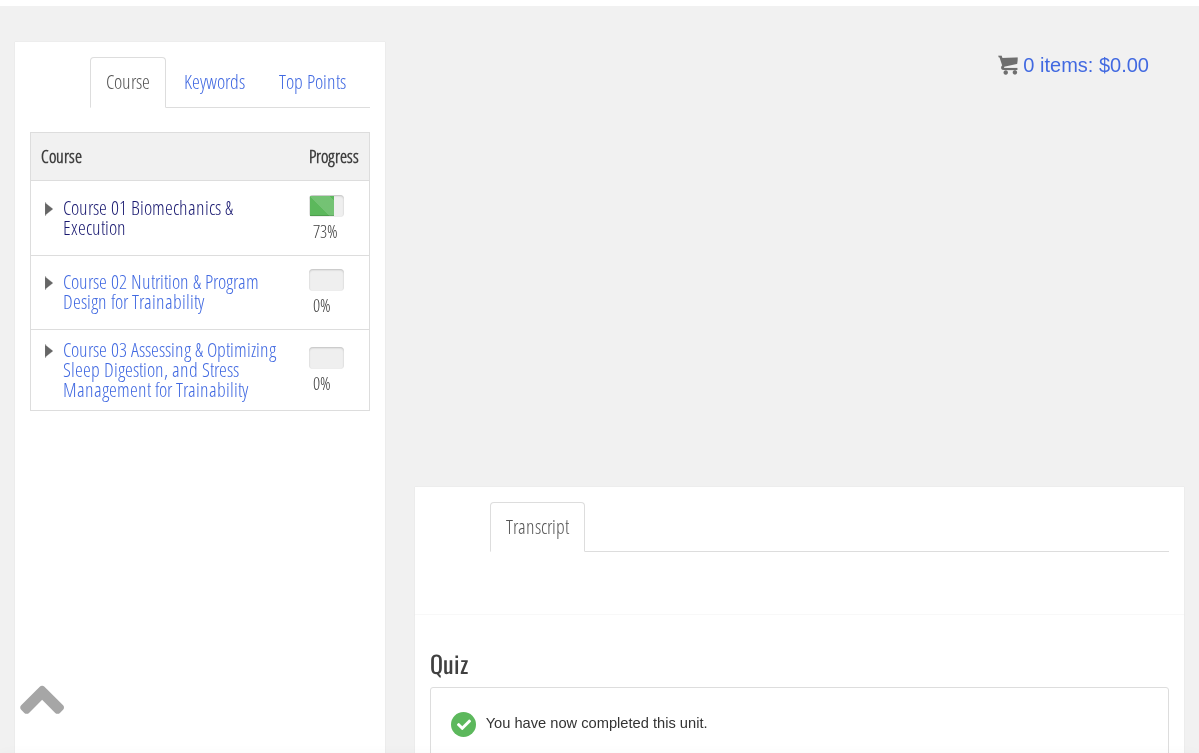 click on "Course 01 Biomechanics & Execution" at bounding box center [165, 218] 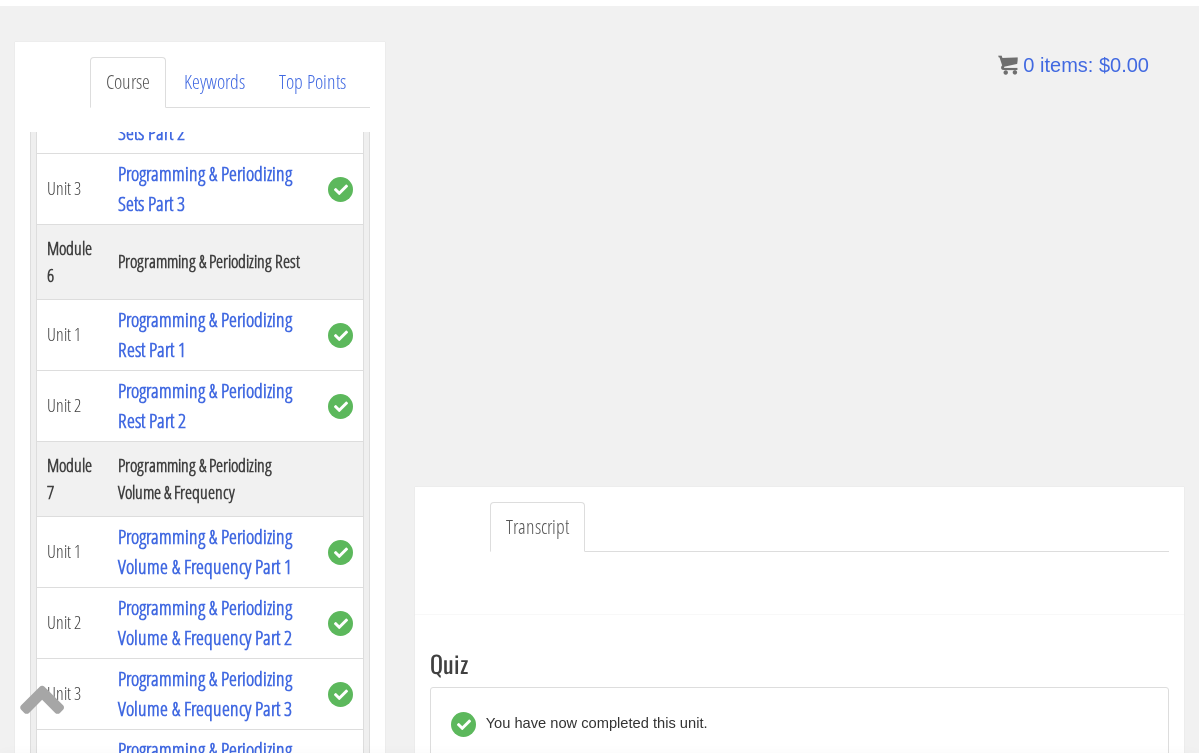 scroll, scrollTop: 2334, scrollLeft: 0, axis: vertical 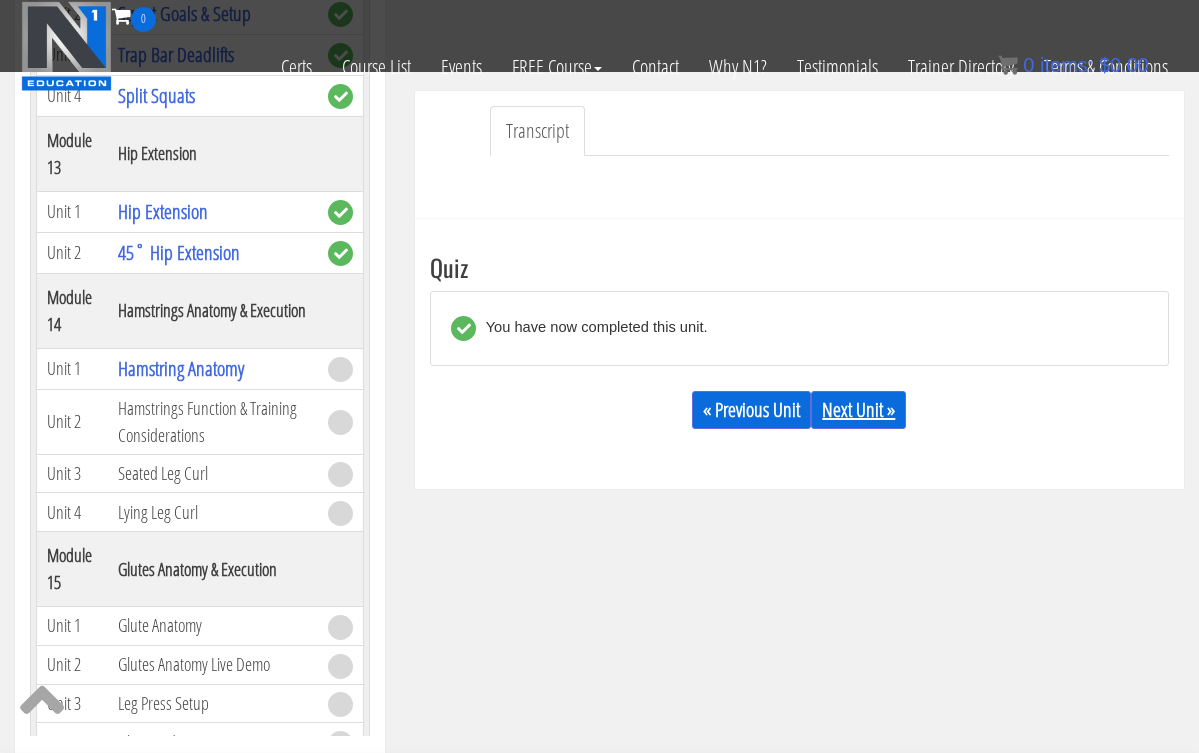 click on "Next Unit »" at bounding box center [858, 410] 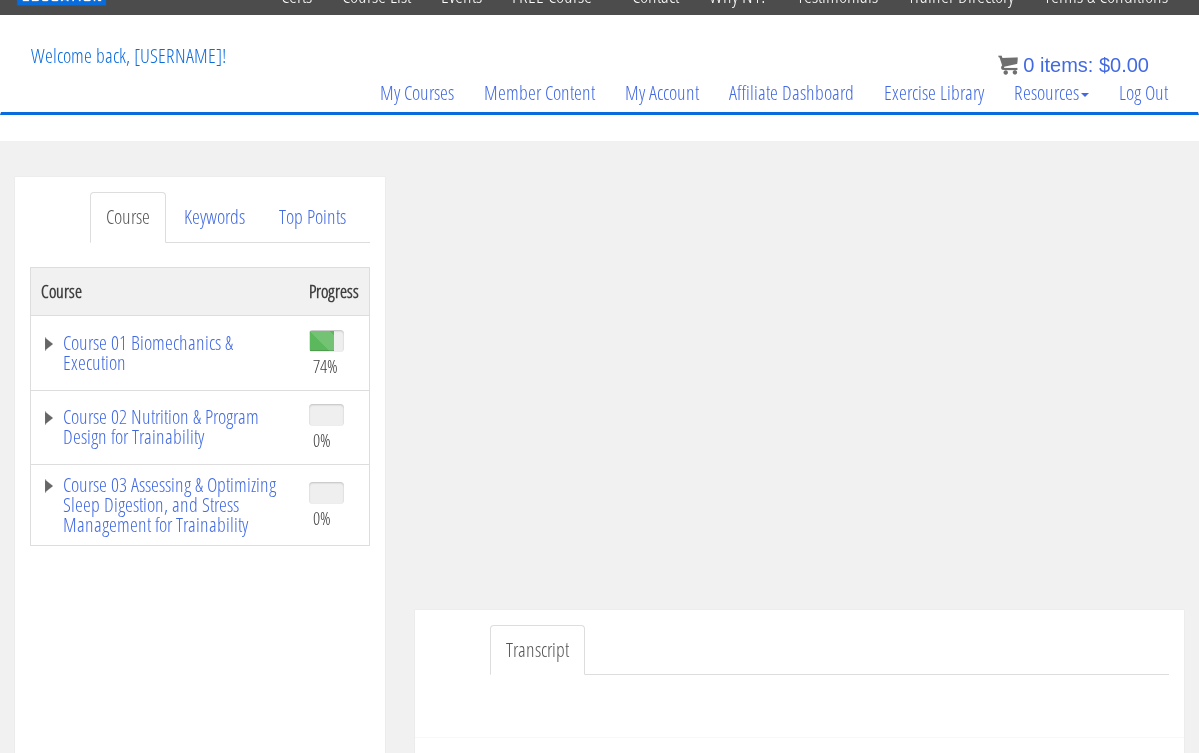 scroll, scrollTop: 159, scrollLeft: 0, axis: vertical 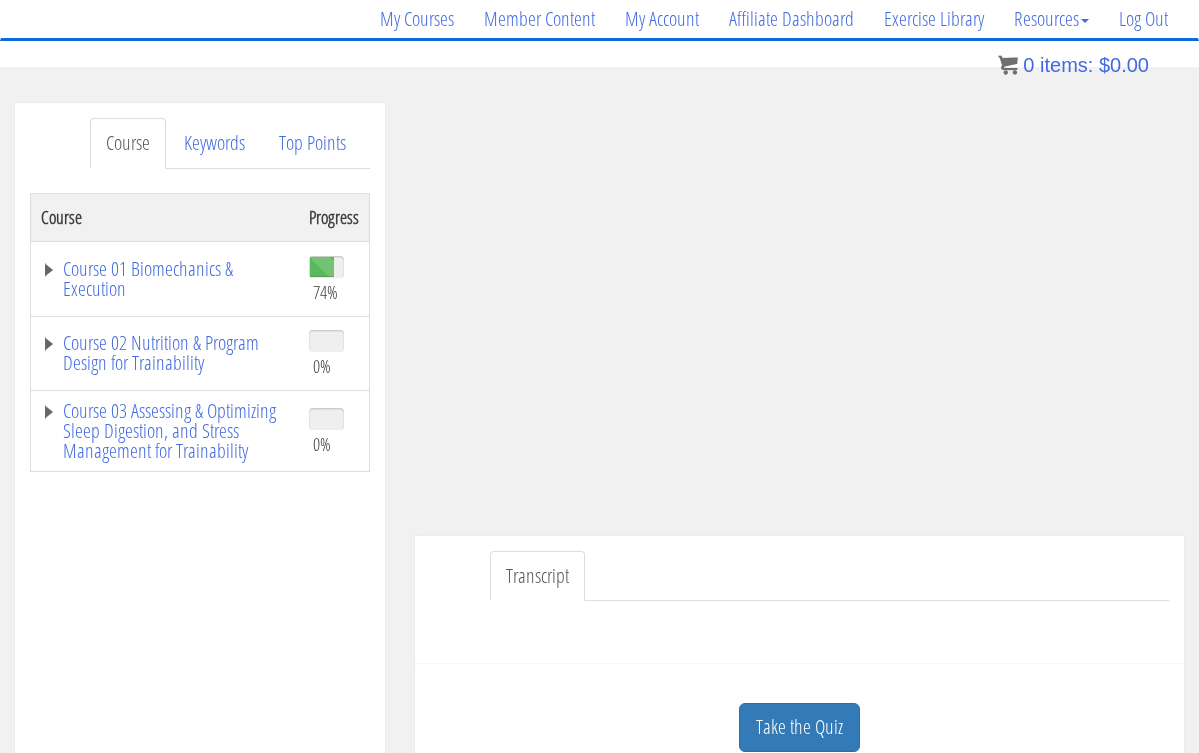 click on "Transcript" at bounding box center [799, 600] 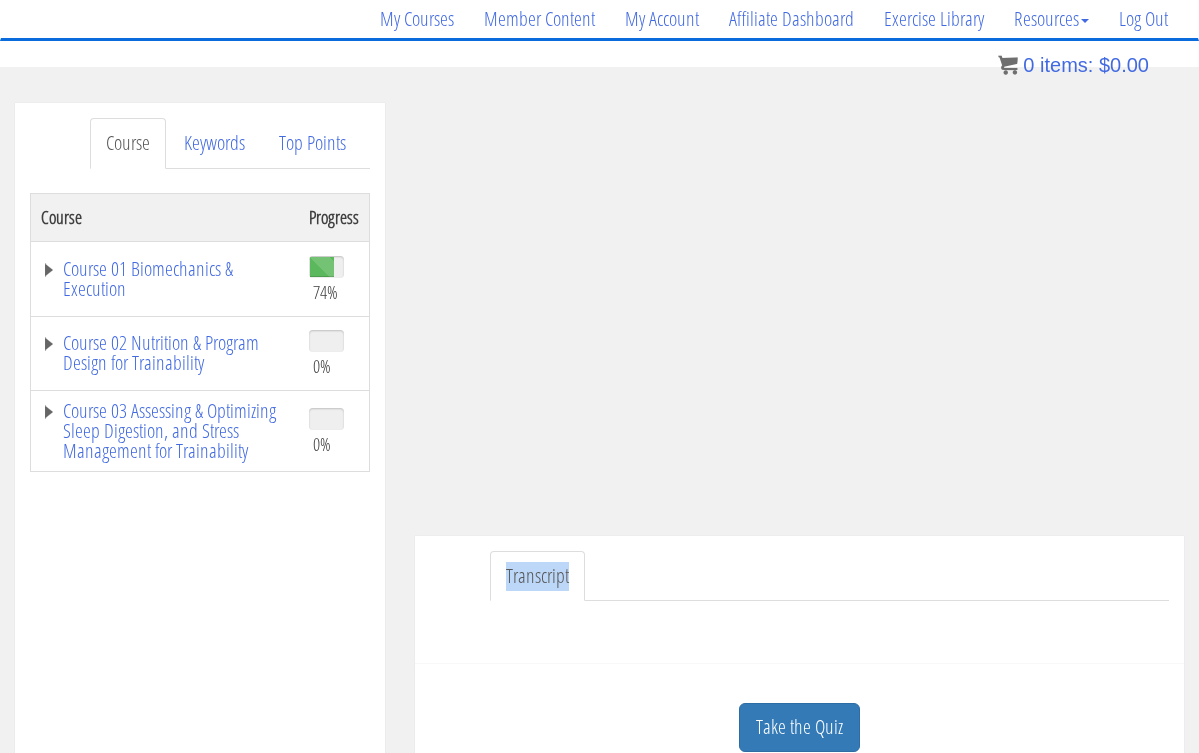 click on "Transcript" at bounding box center [799, 600] 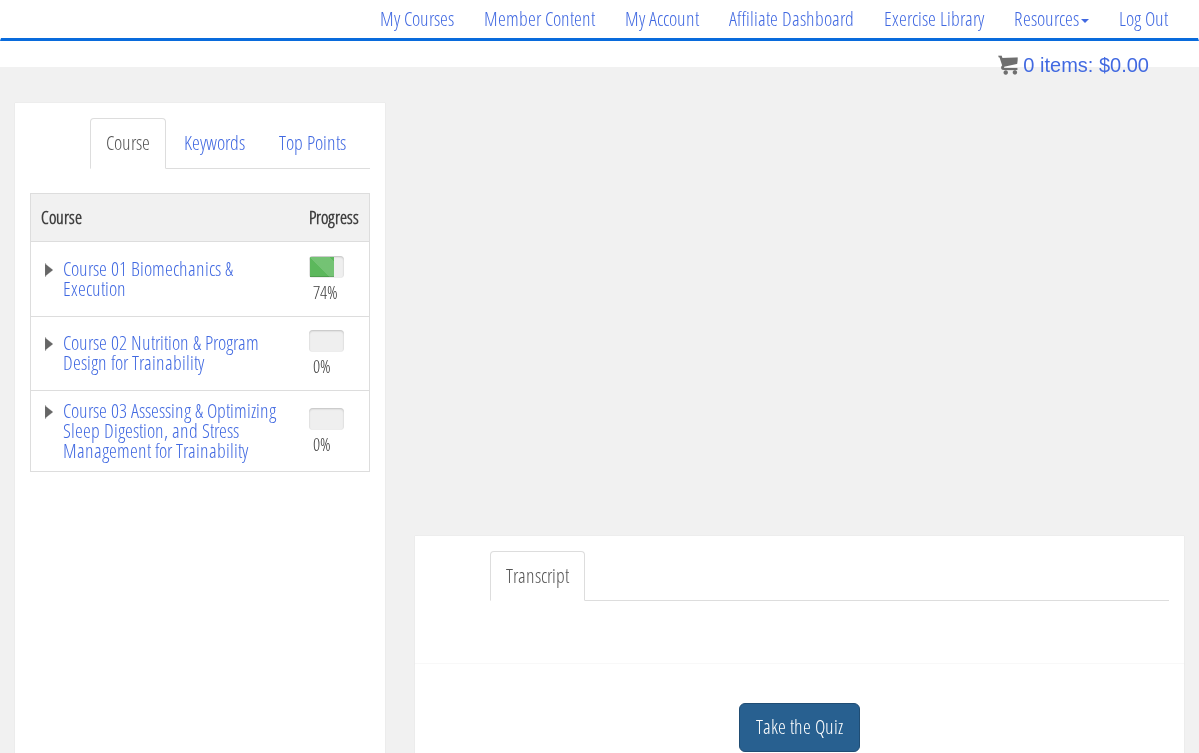 click on "Take the Quiz" at bounding box center [799, 727] 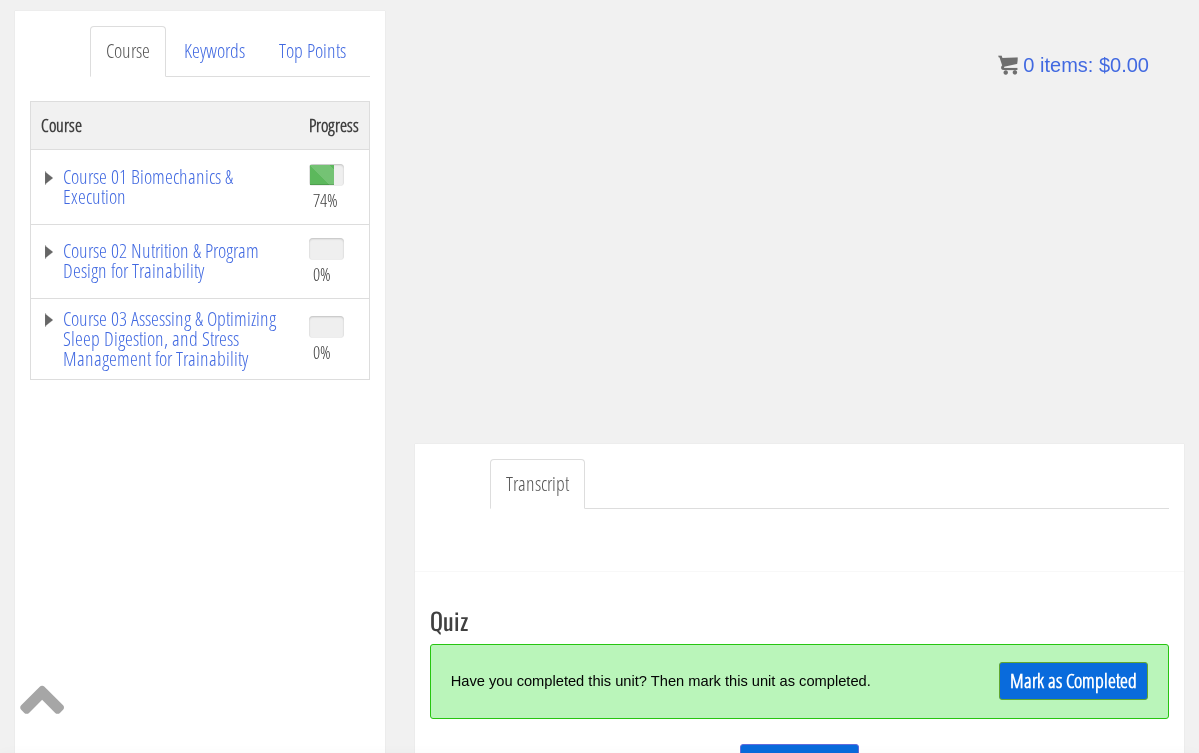 scroll, scrollTop: 251, scrollLeft: 0, axis: vertical 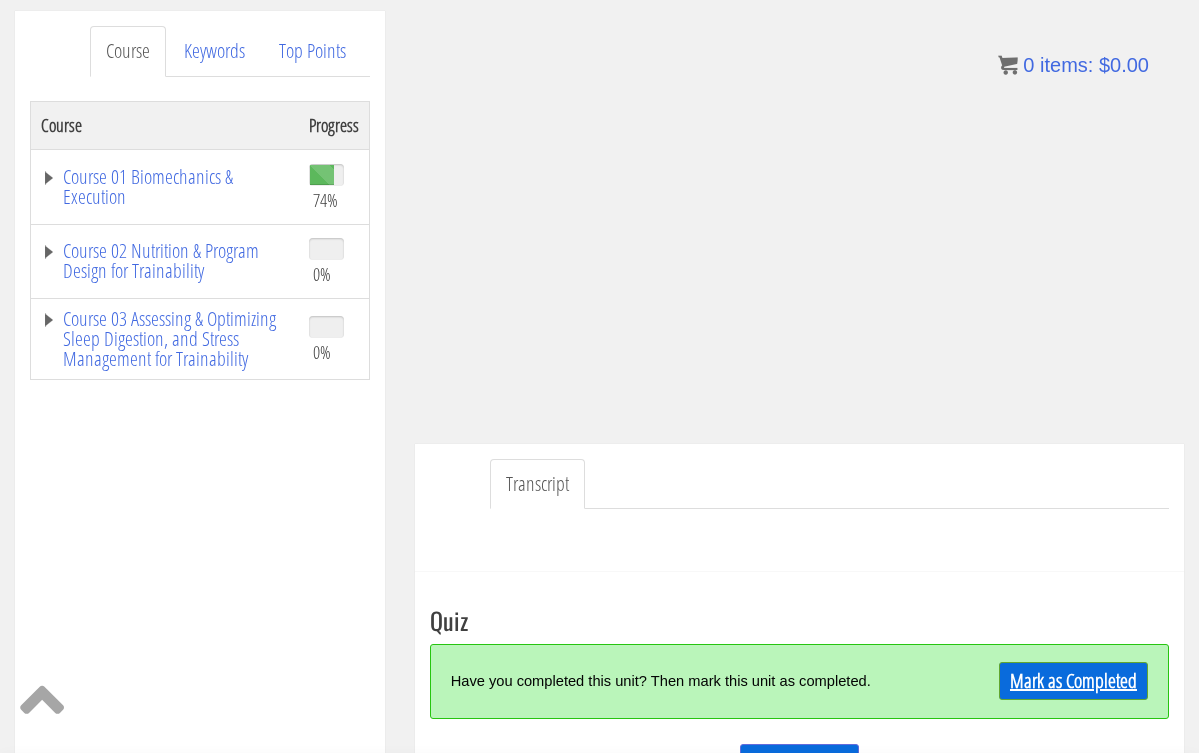 click on "Mark as Completed" at bounding box center (1073, 681) 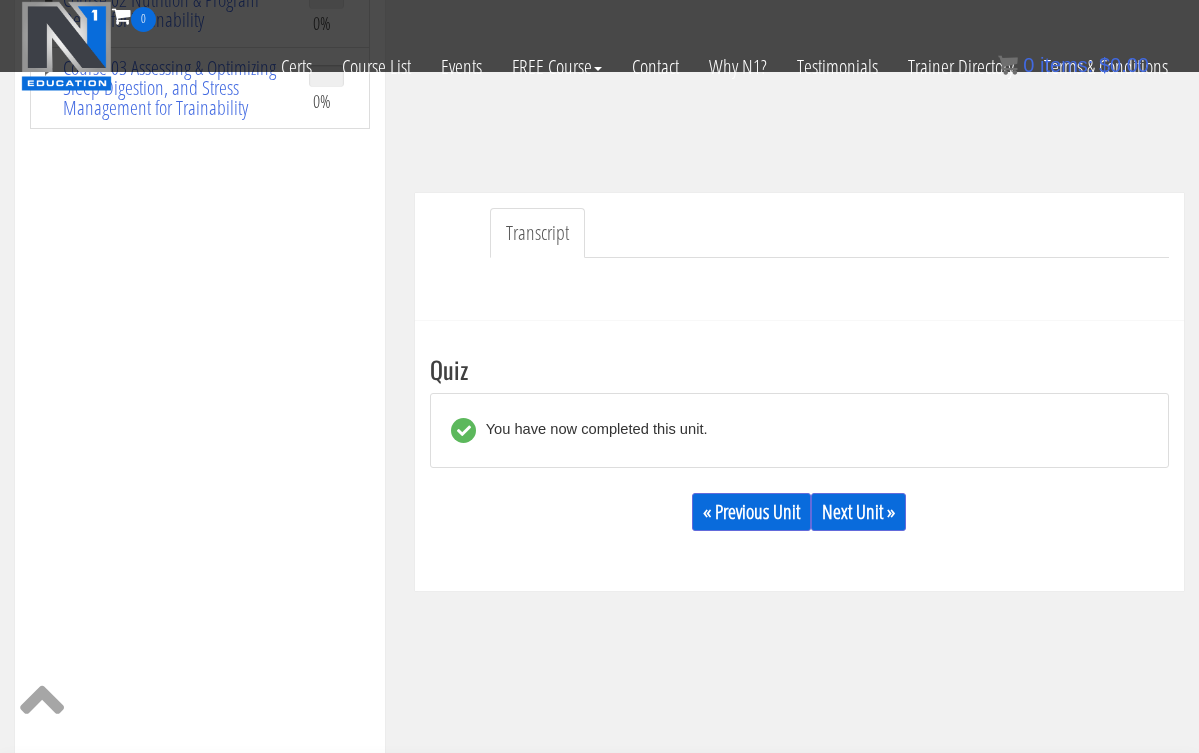 scroll, scrollTop: 382, scrollLeft: 0, axis: vertical 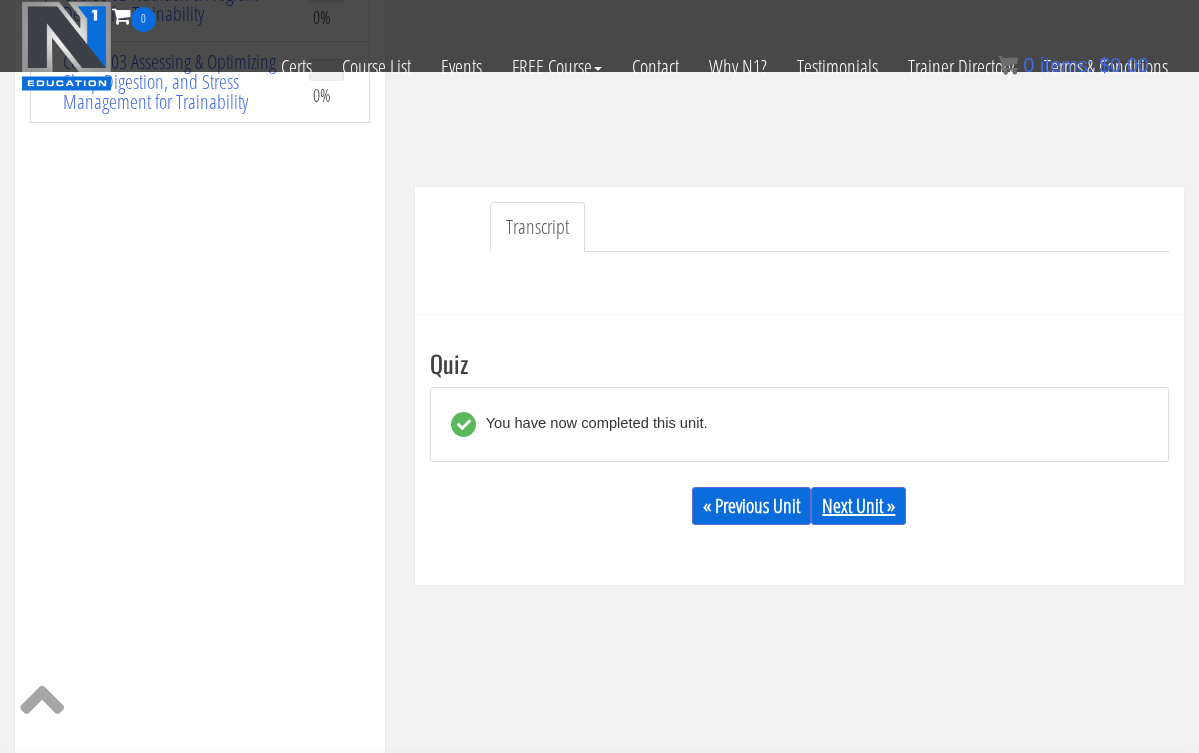 click on "Next Unit »" at bounding box center [858, 506] 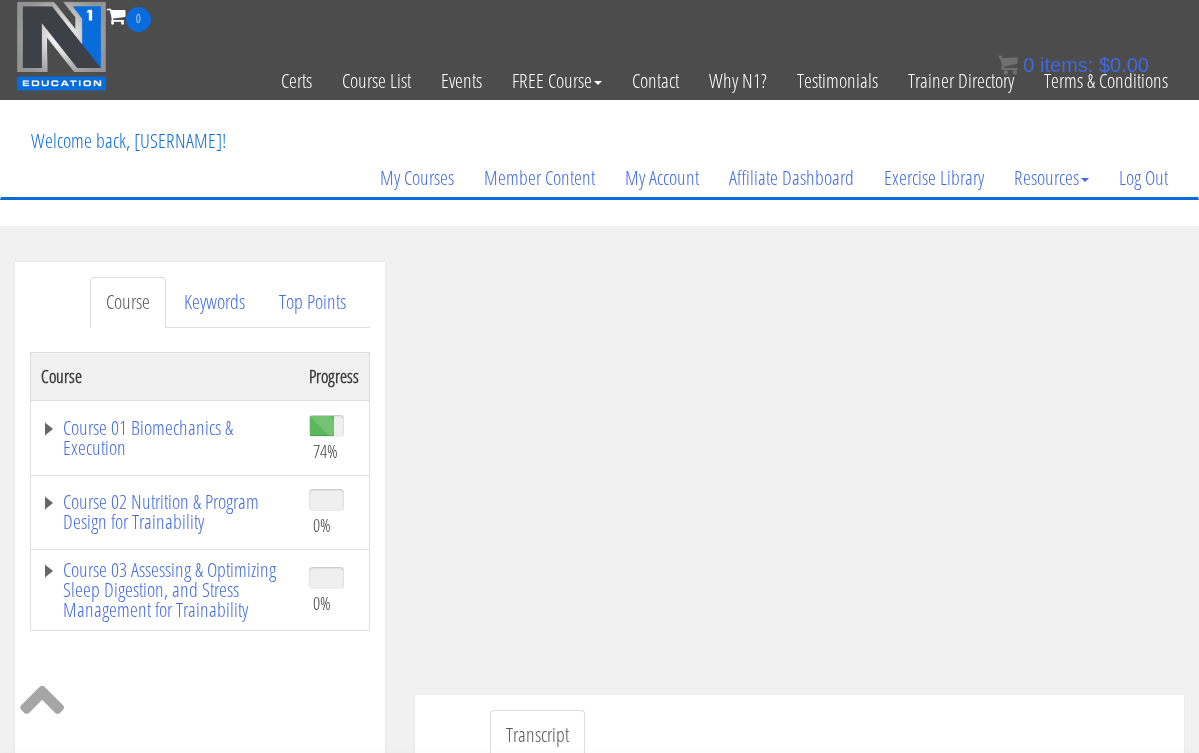 scroll, scrollTop: 0, scrollLeft: 0, axis: both 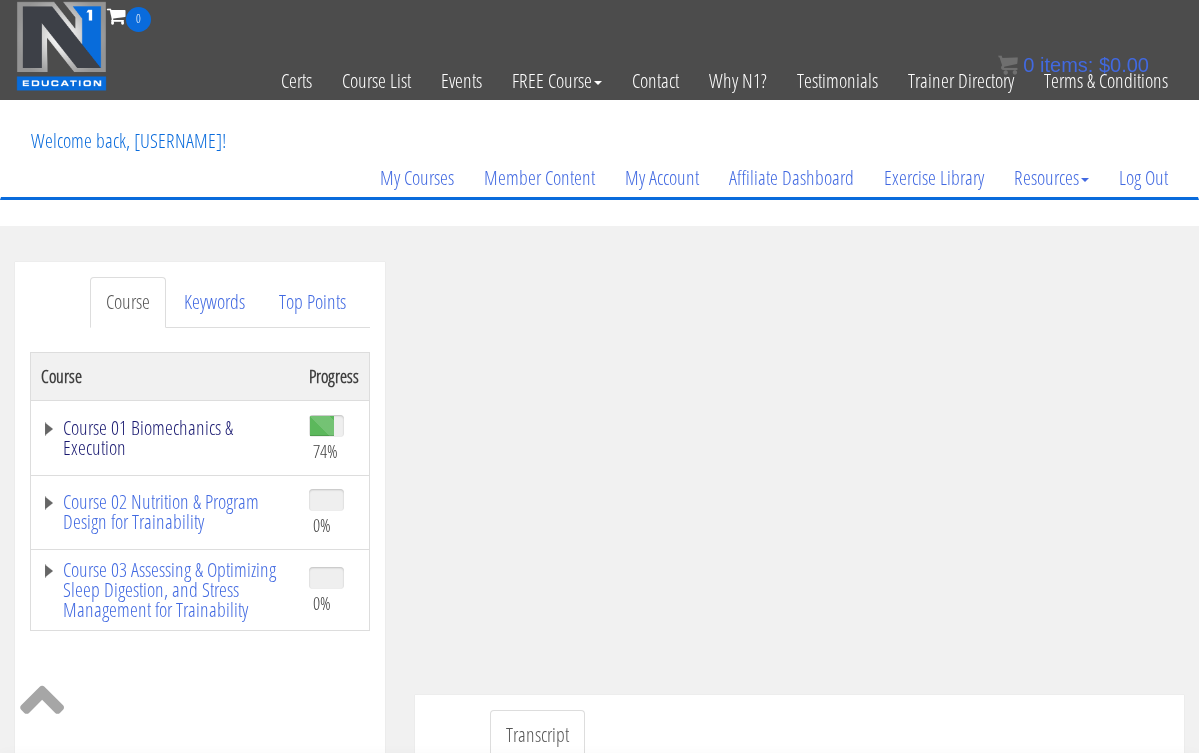 click on "Course 01 Biomechanics & Execution" at bounding box center [165, 438] 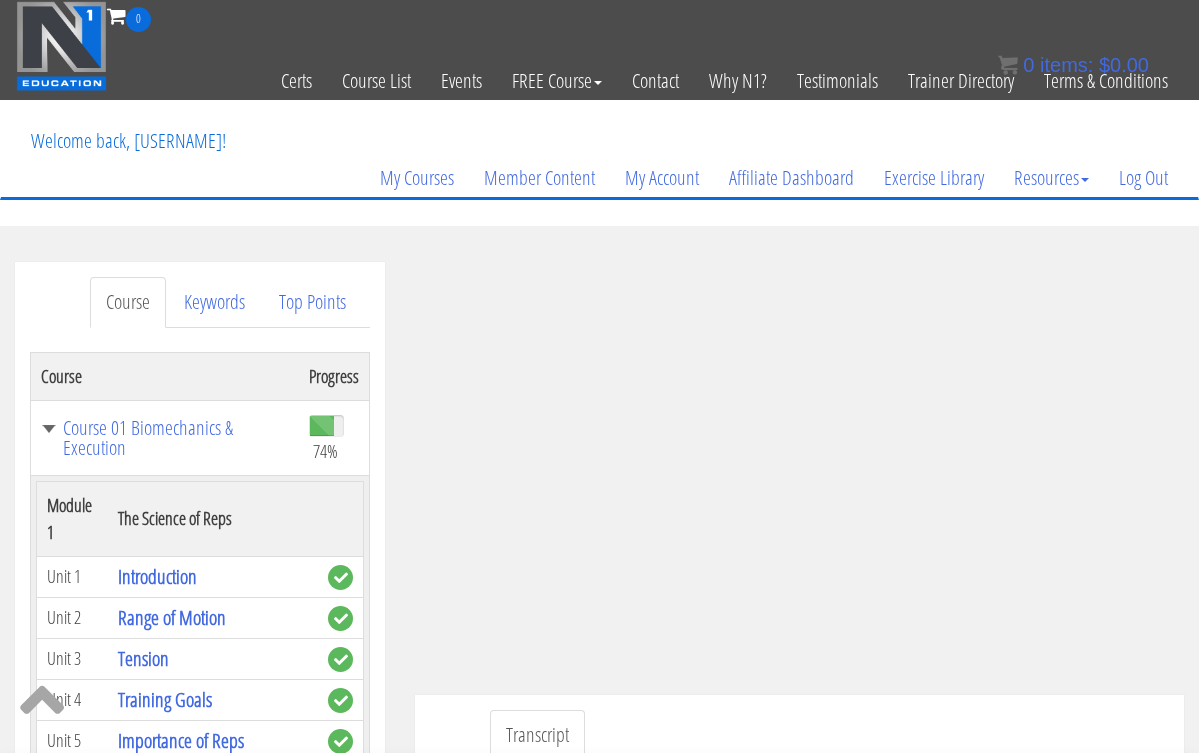 scroll, scrollTop: 0, scrollLeft: 0, axis: both 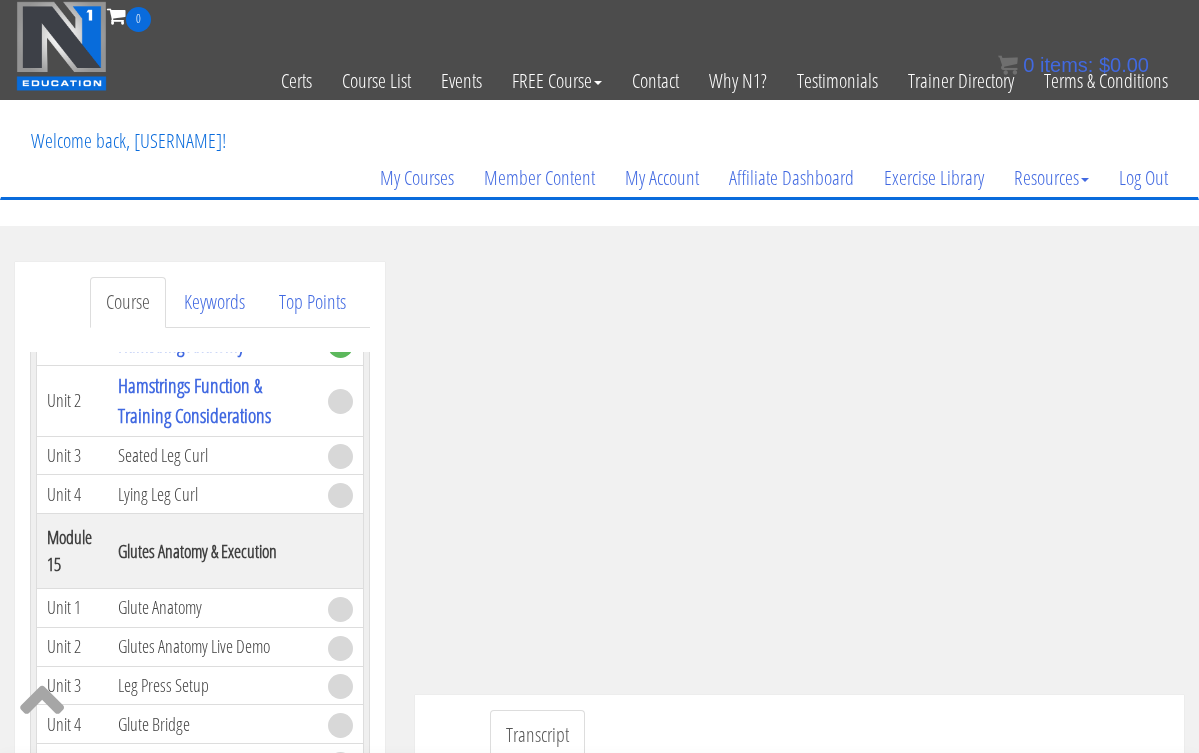 click at bounding box center [340, 401] 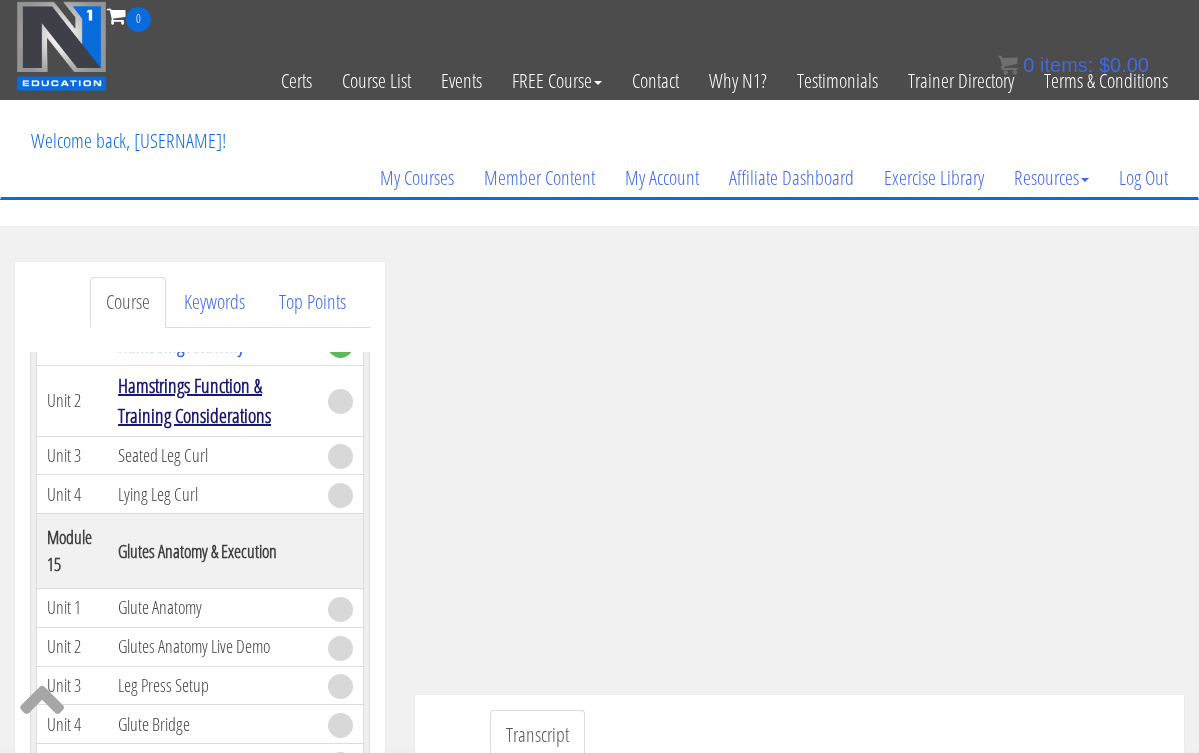 click on "Hamstrings Function & Training Considerations" at bounding box center [194, 400] 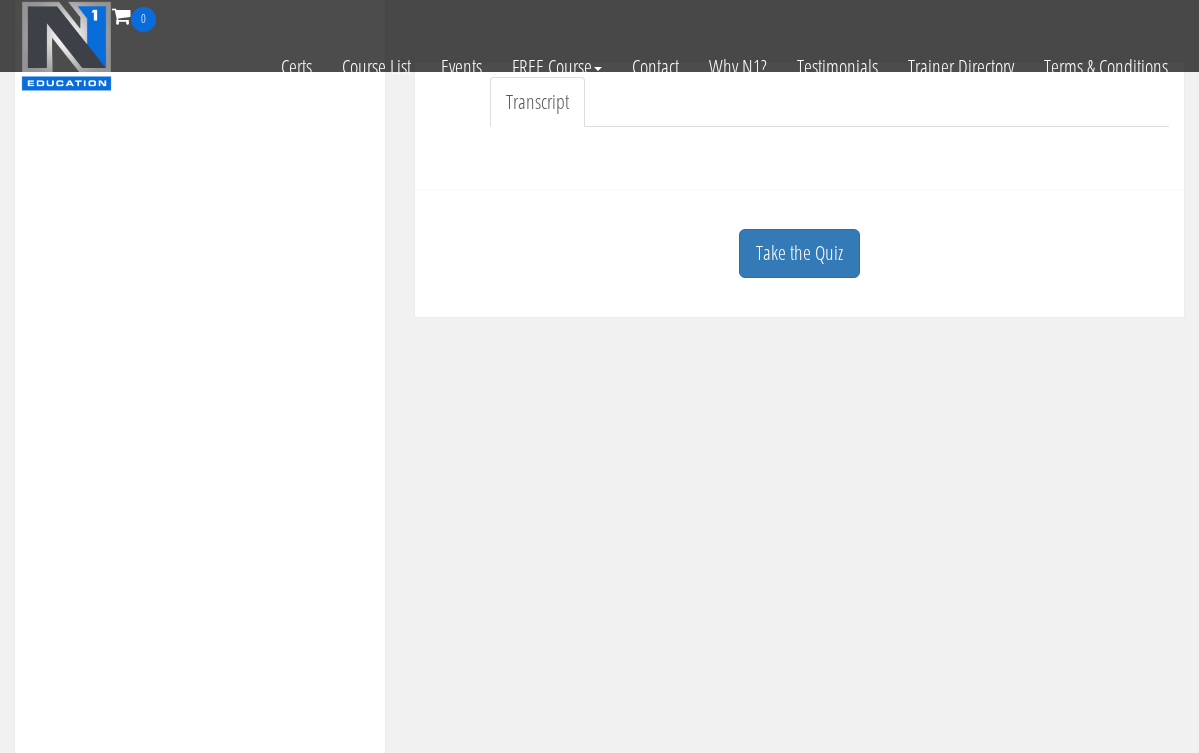 scroll, scrollTop: 478, scrollLeft: 0, axis: vertical 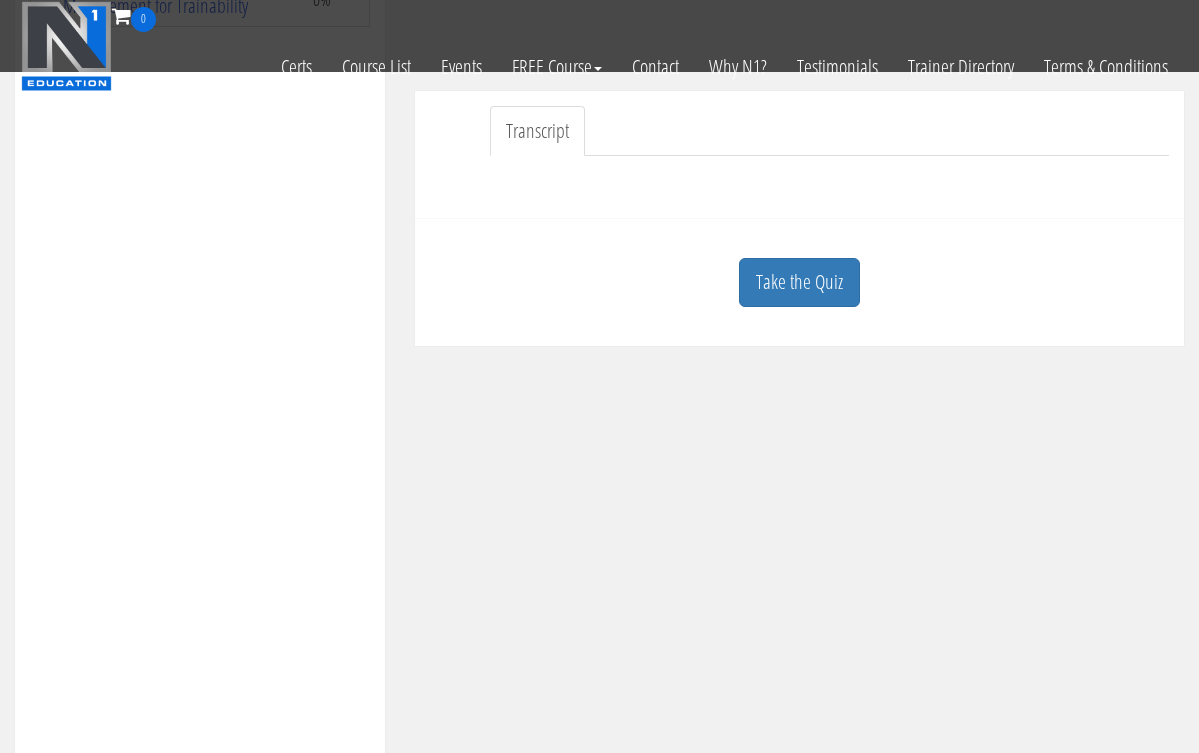 click on "Take the Quiz" at bounding box center [799, 282] 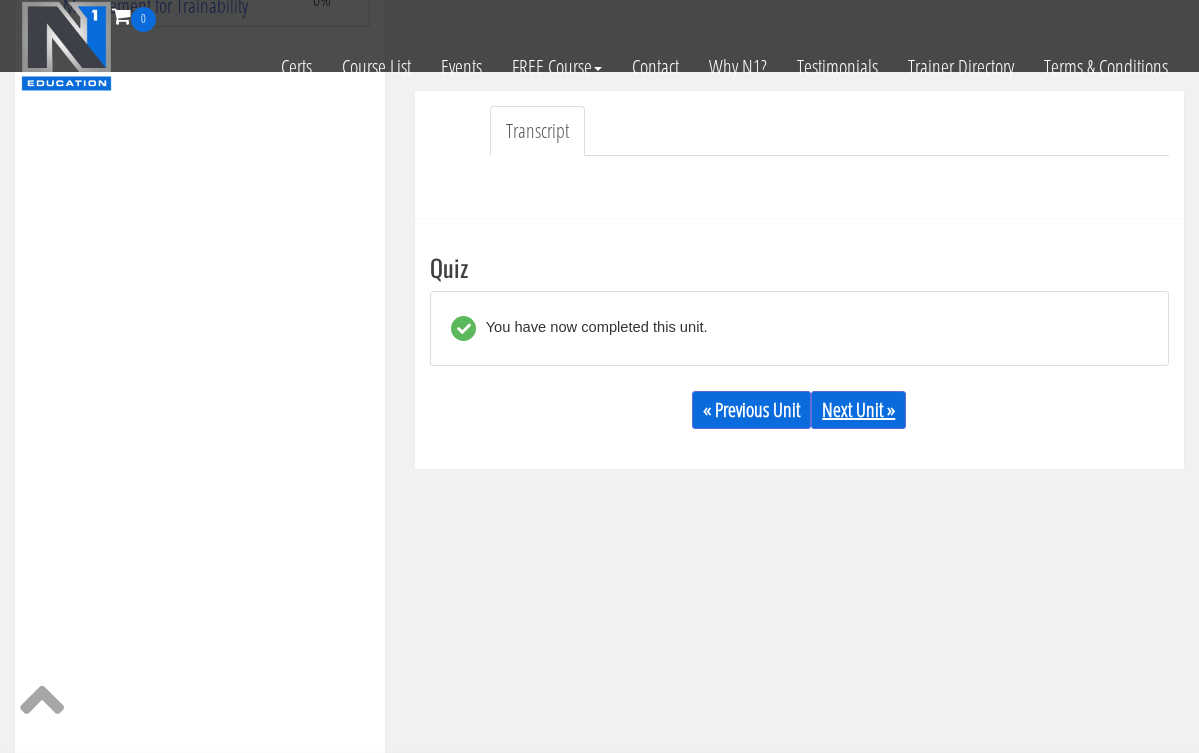 click on "Next Unit »" at bounding box center [858, 410] 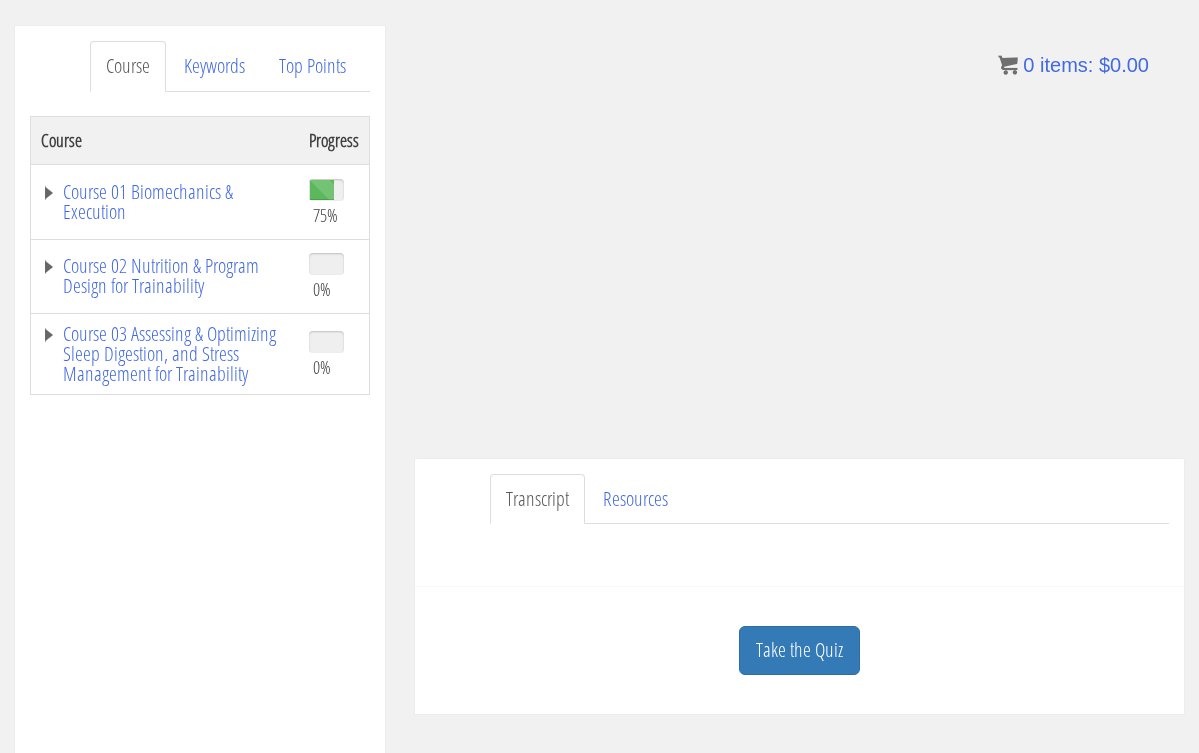 scroll, scrollTop: 237, scrollLeft: 0, axis: vertical 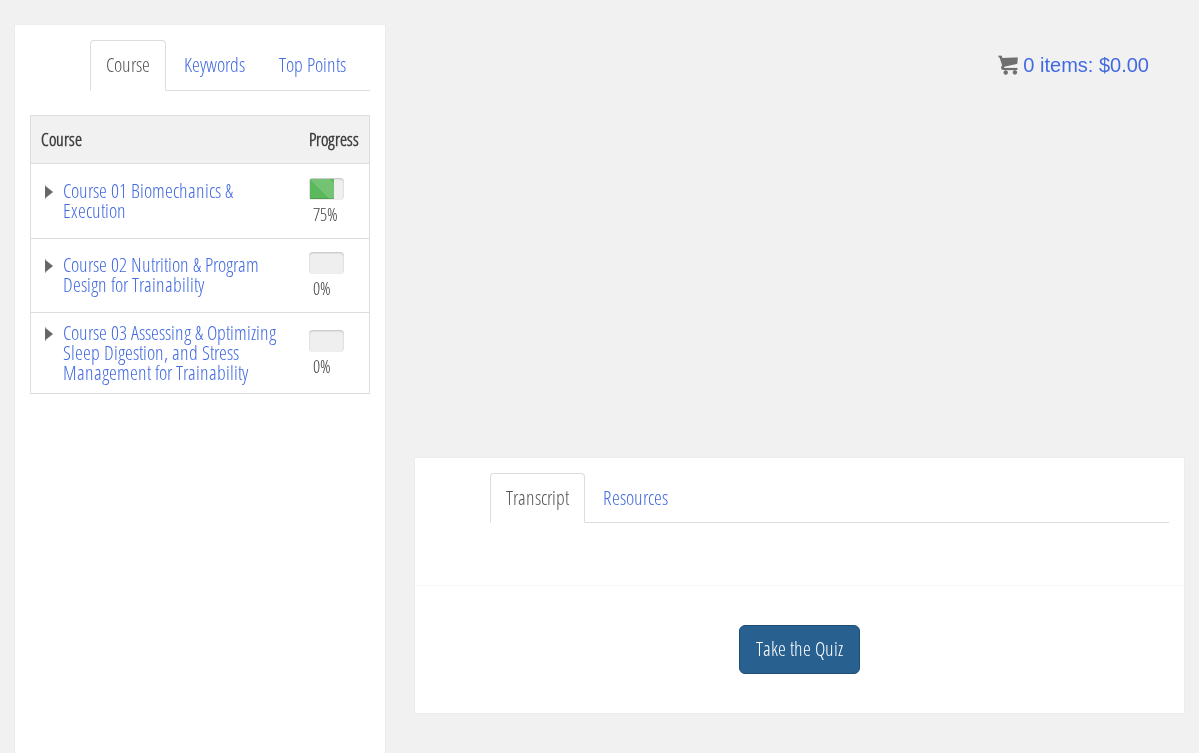 click on "Take the Quiz" at bounding box center (799, 649) 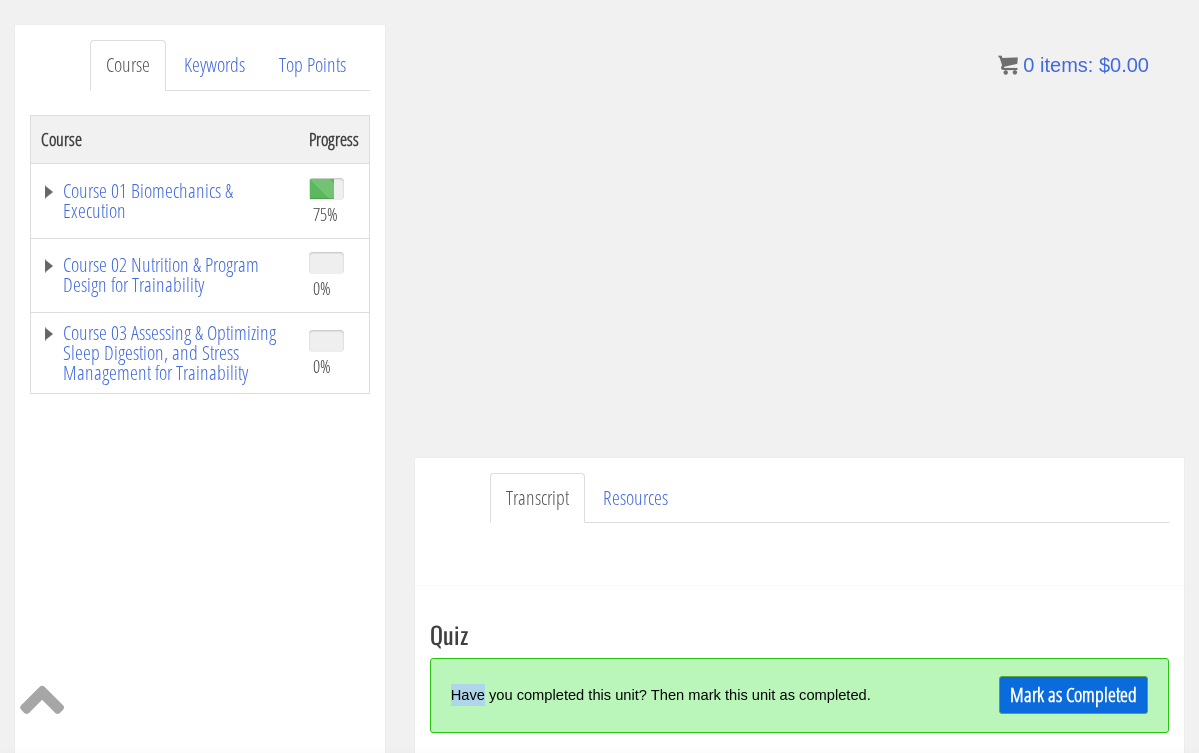 click on "Mark as Completed" at bounding box center (1073, 695) 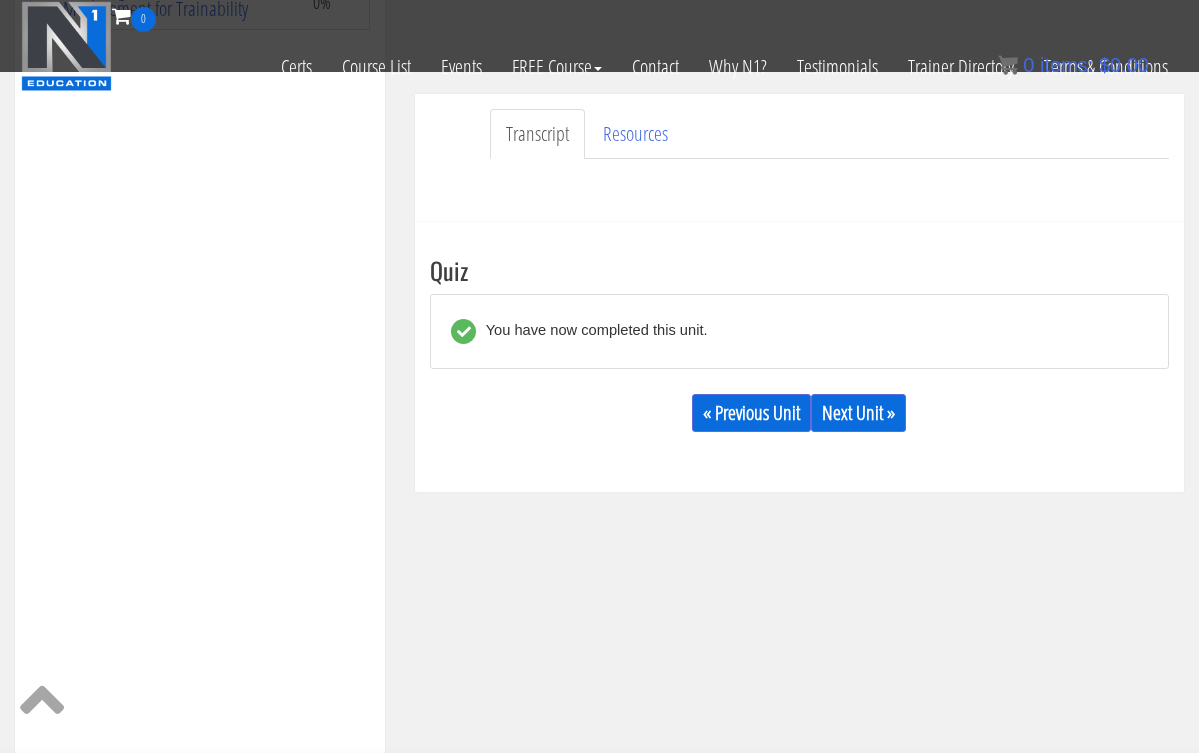 scroll, scrollTop: 477, scrollLeft: 0, axis: vertical 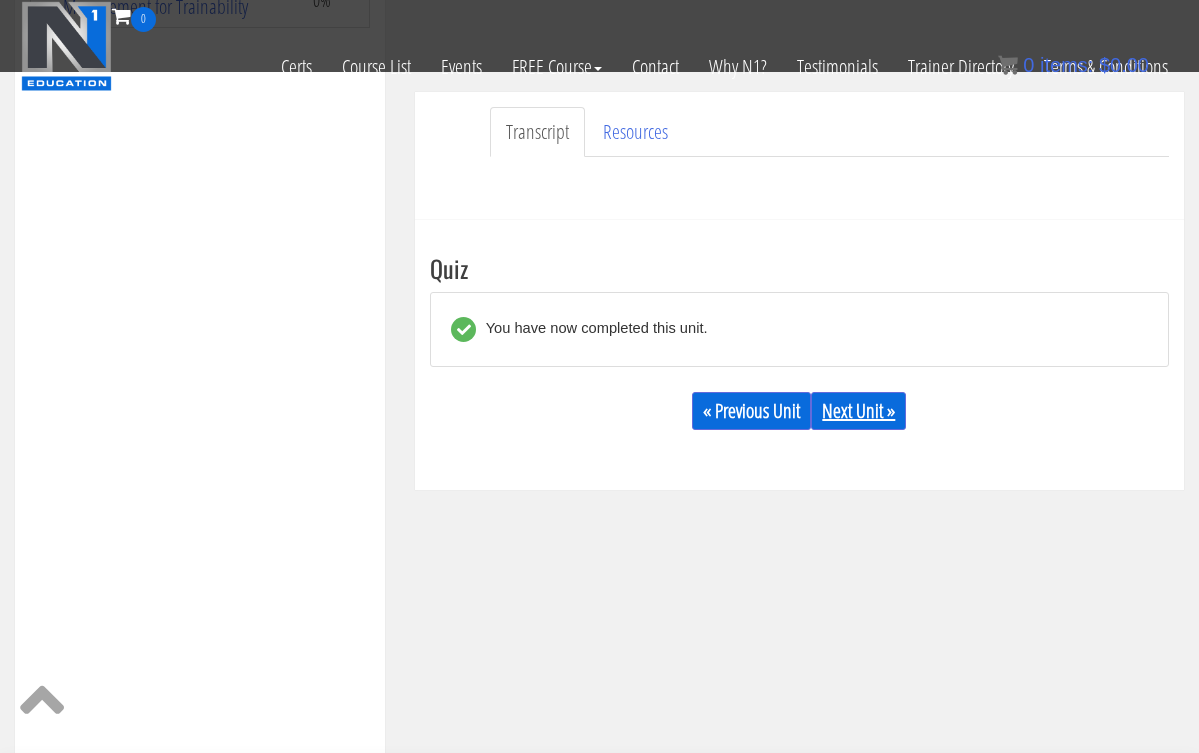 click on "Next Unit »" at bounding box center [858, 411] 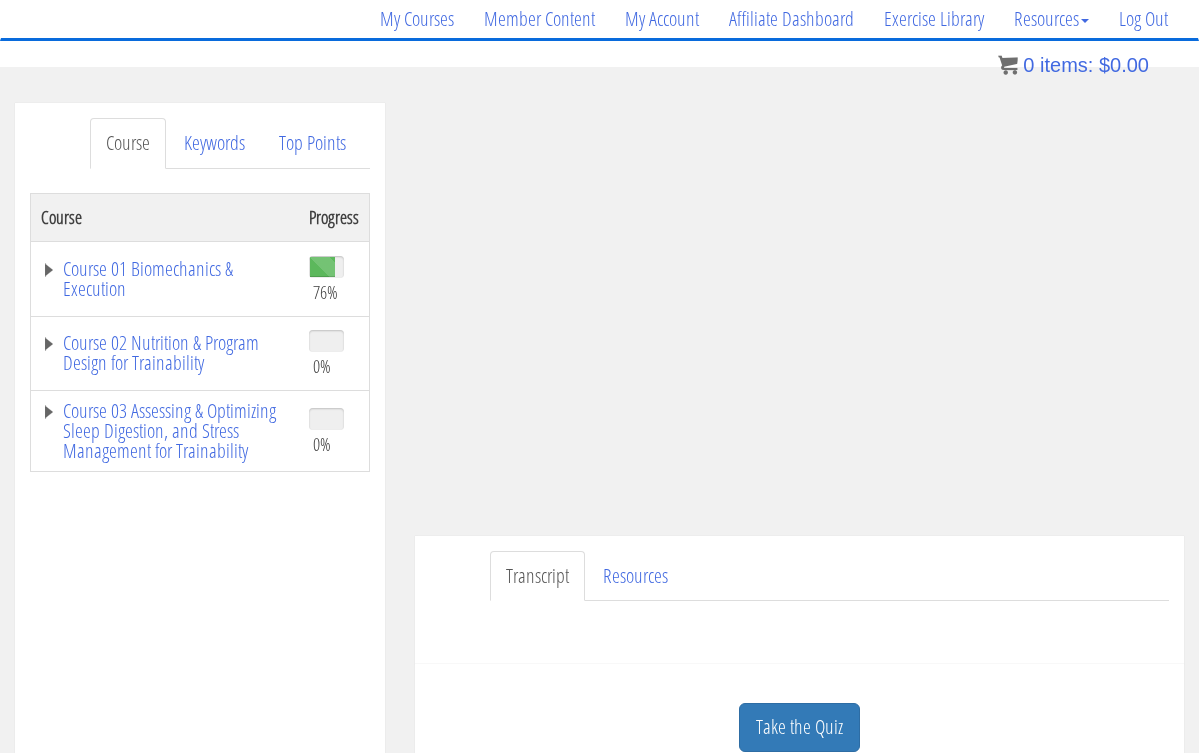 scroll, scrollTop: 165, scrollLeft: 0, axis: vertical 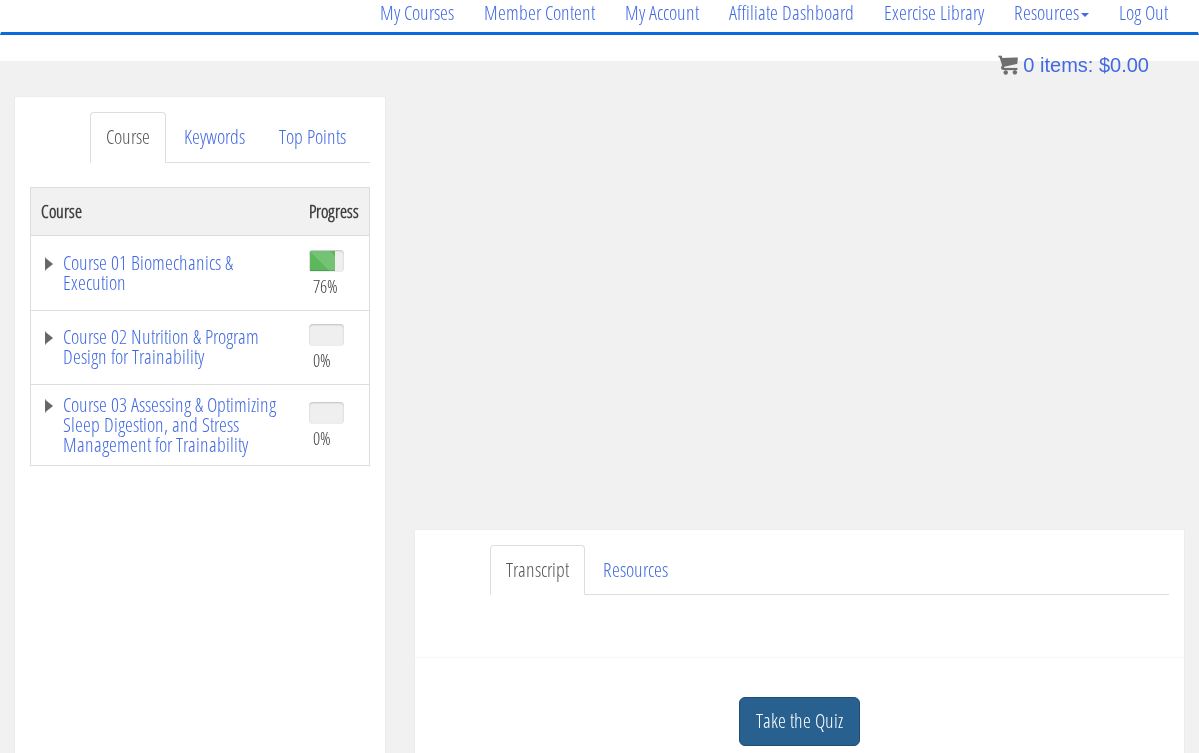 click on "Take the Quiz" at bounding box center (799, 721) 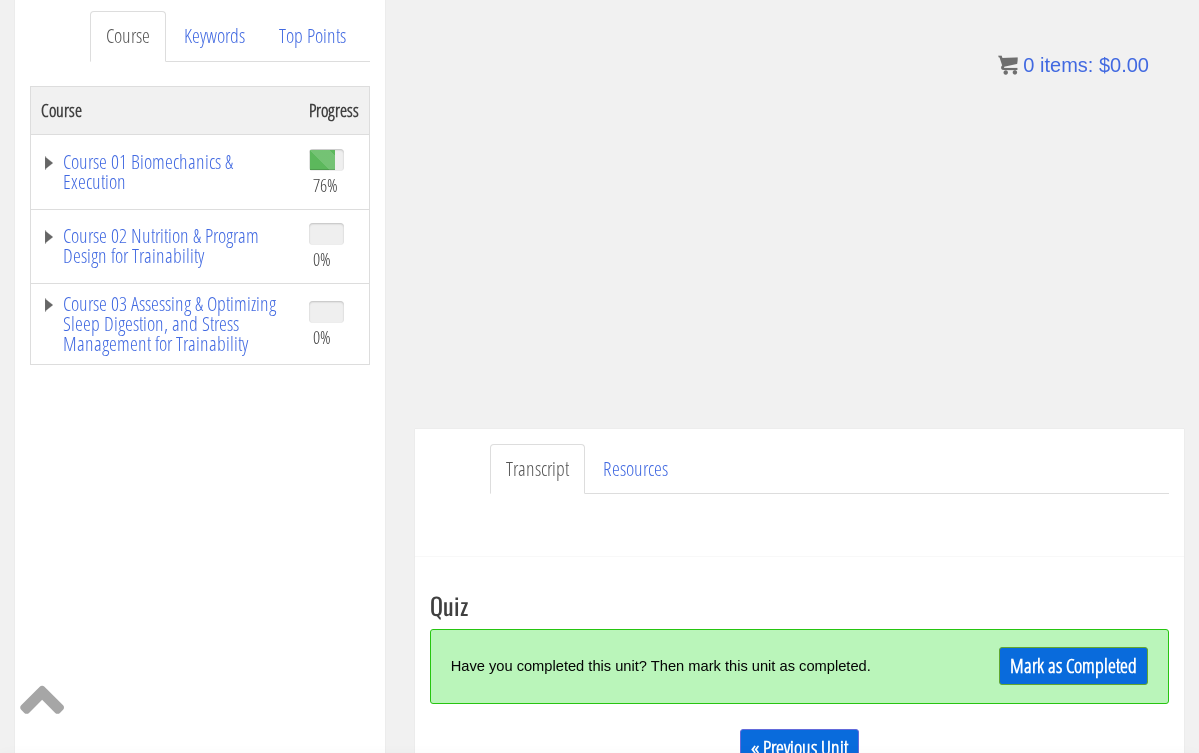 scroll, scrollTop: 276, scrollLeft: 0, axis: vertical 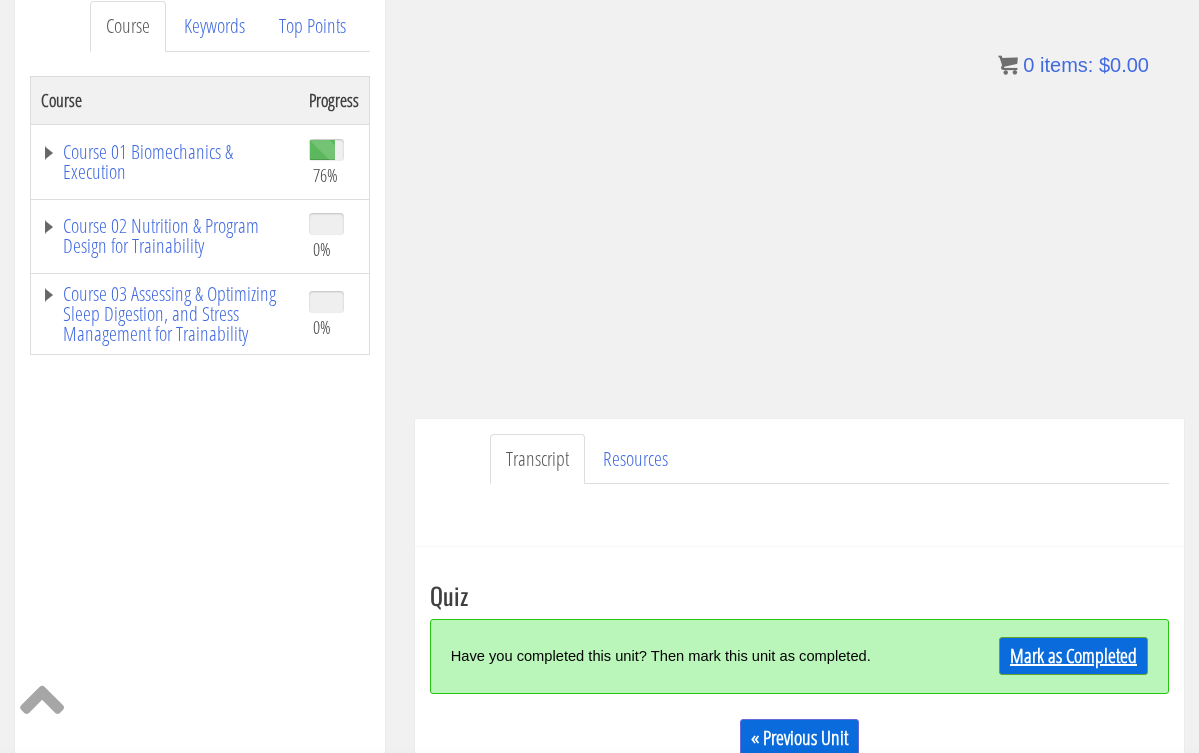 click on "Mark as Completed" at bounding box center (1073, 656) 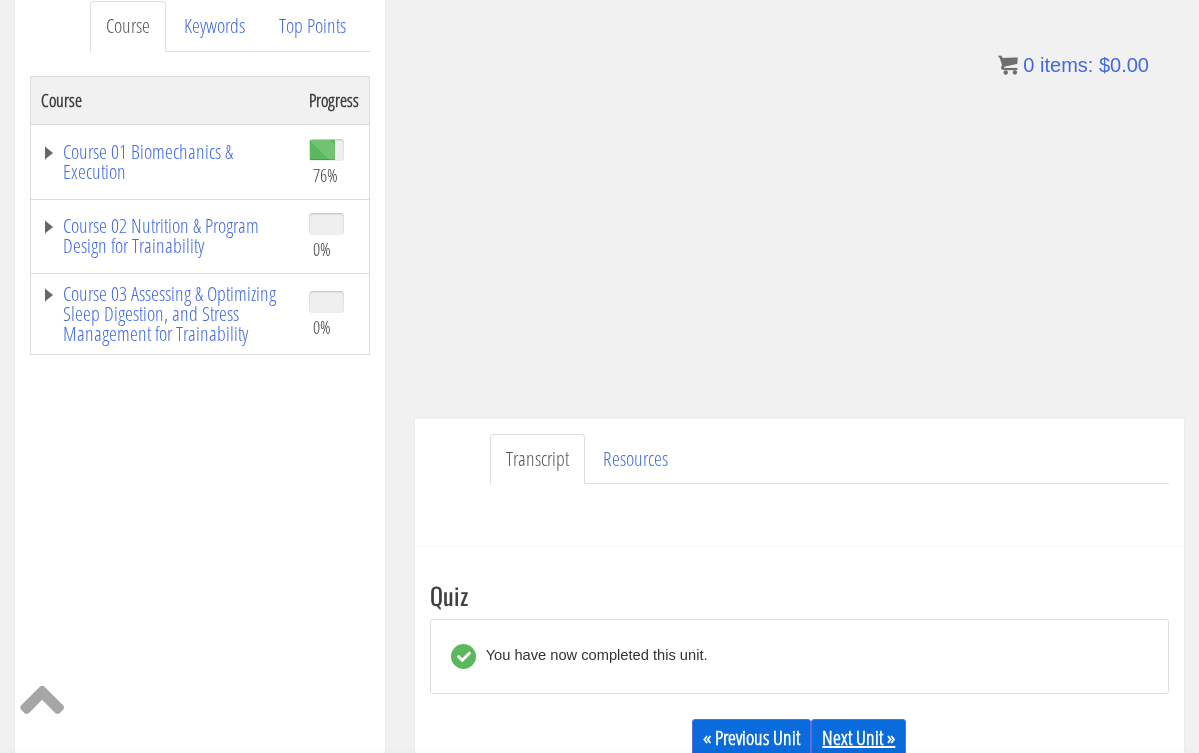 click on "Next Unit »" at bounding box center [858, 738] 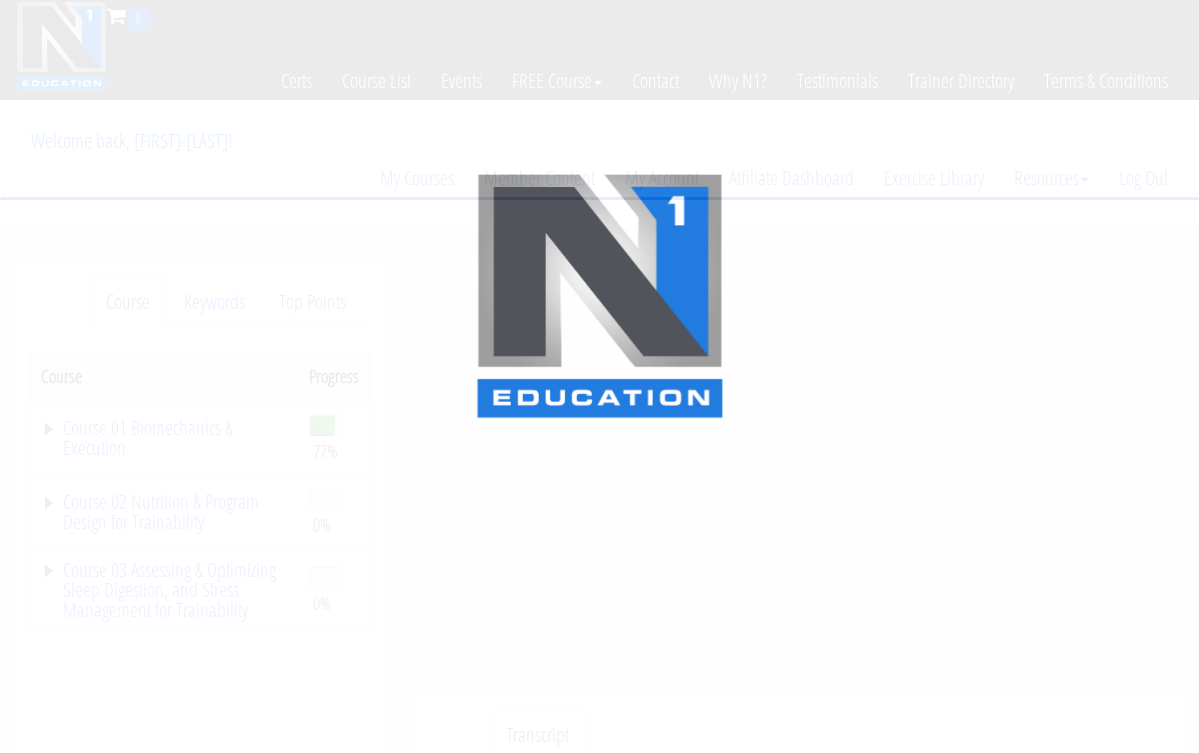 scroll, scrollTop: 0, scrollLeft: 0, axis: both 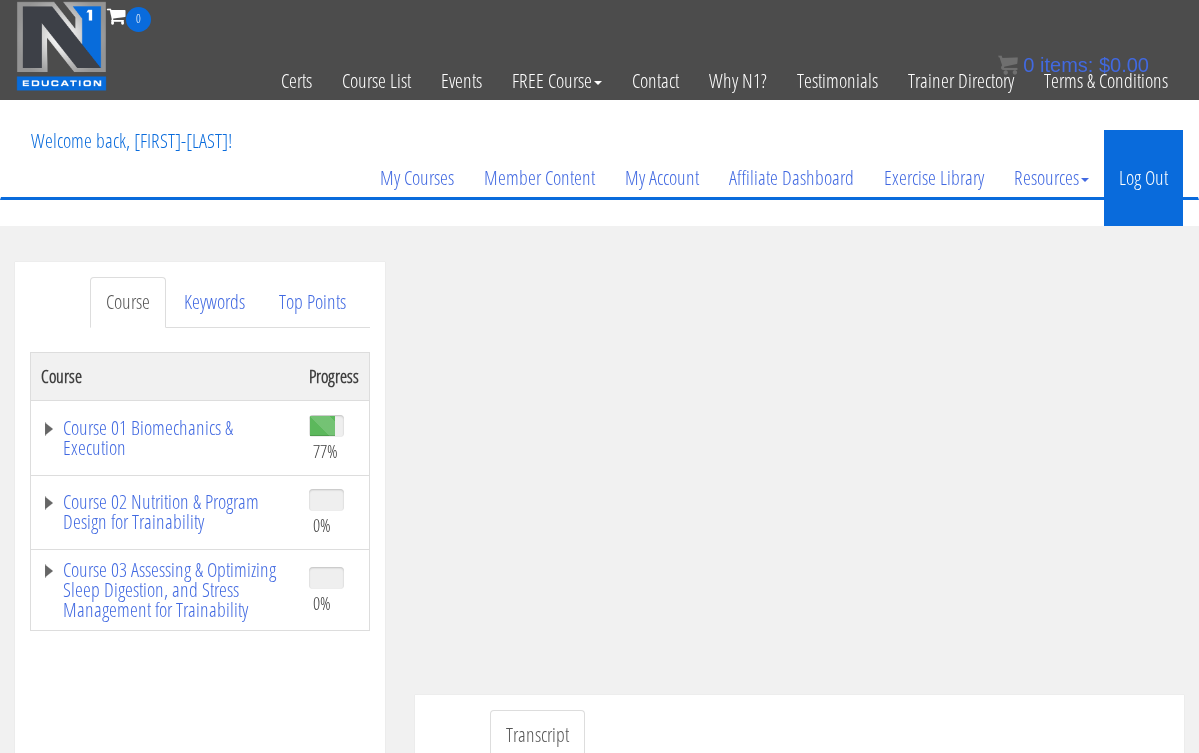 click on "Log Out" at bounding box center (1143, 178) 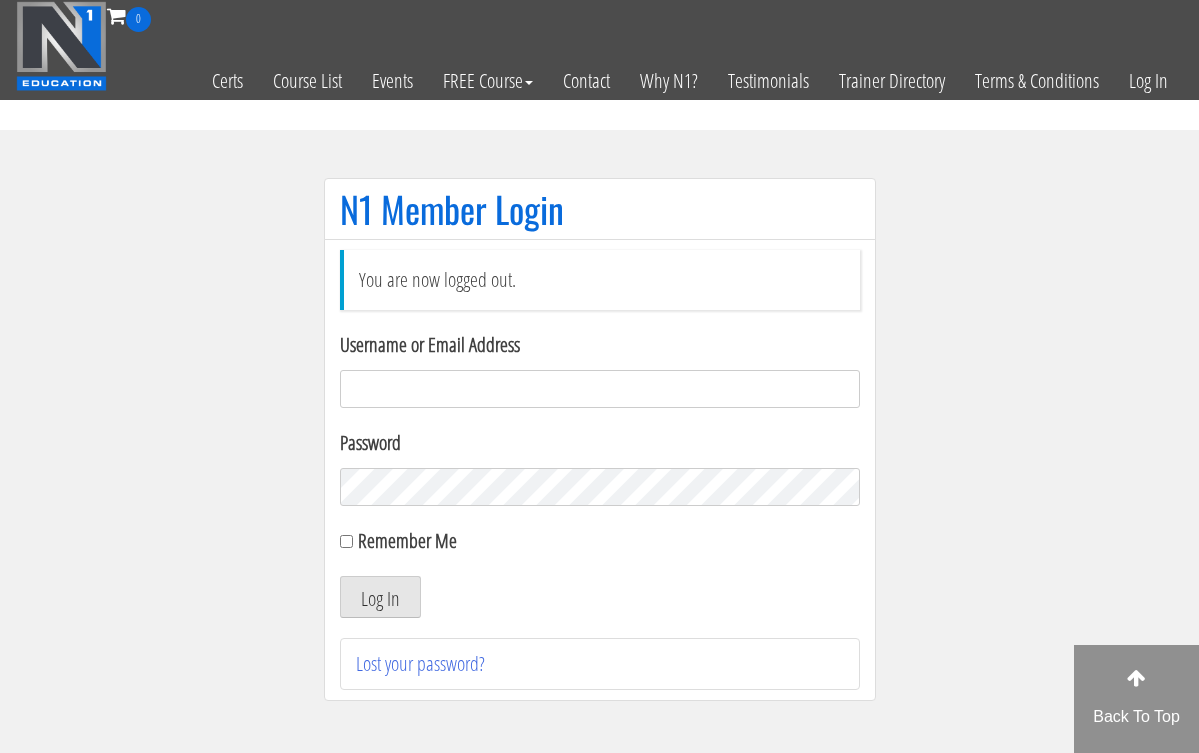 scroll, scrollTop: 0, scrollLeft: 0, axis: both 